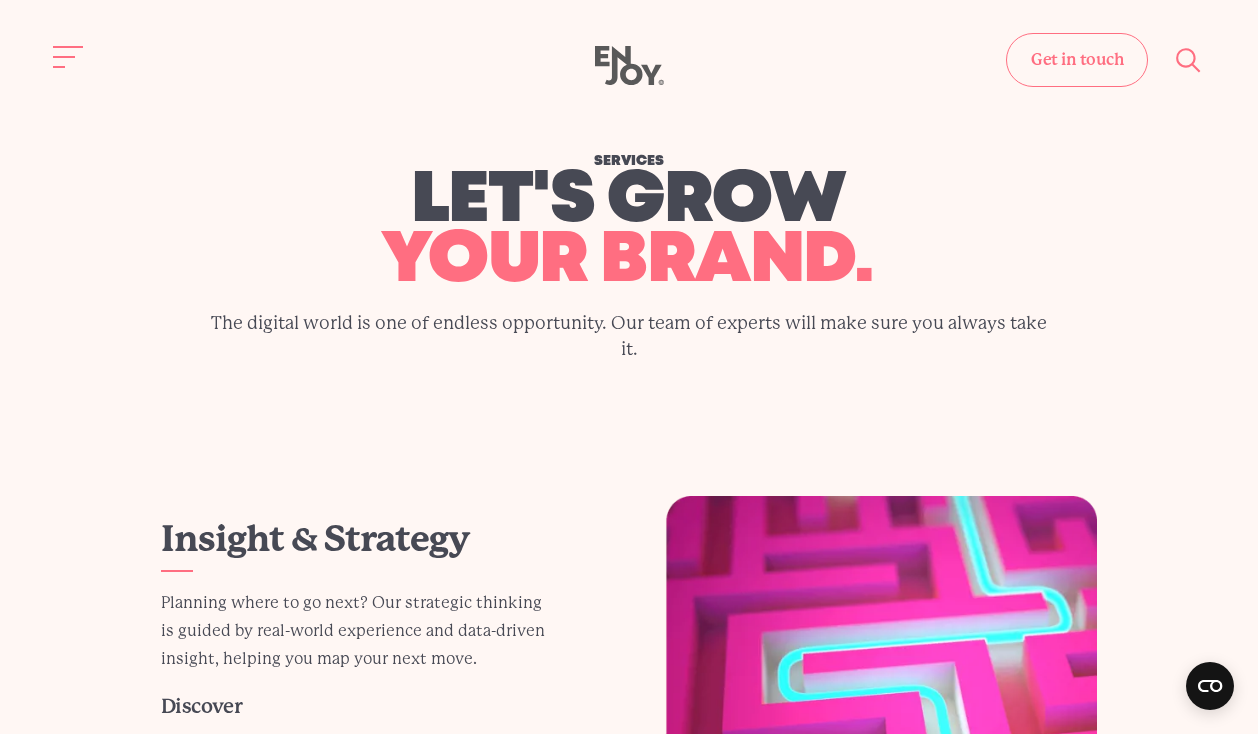 scroll, scrollTop: 163, scrollLeft: 0, axis: vertical 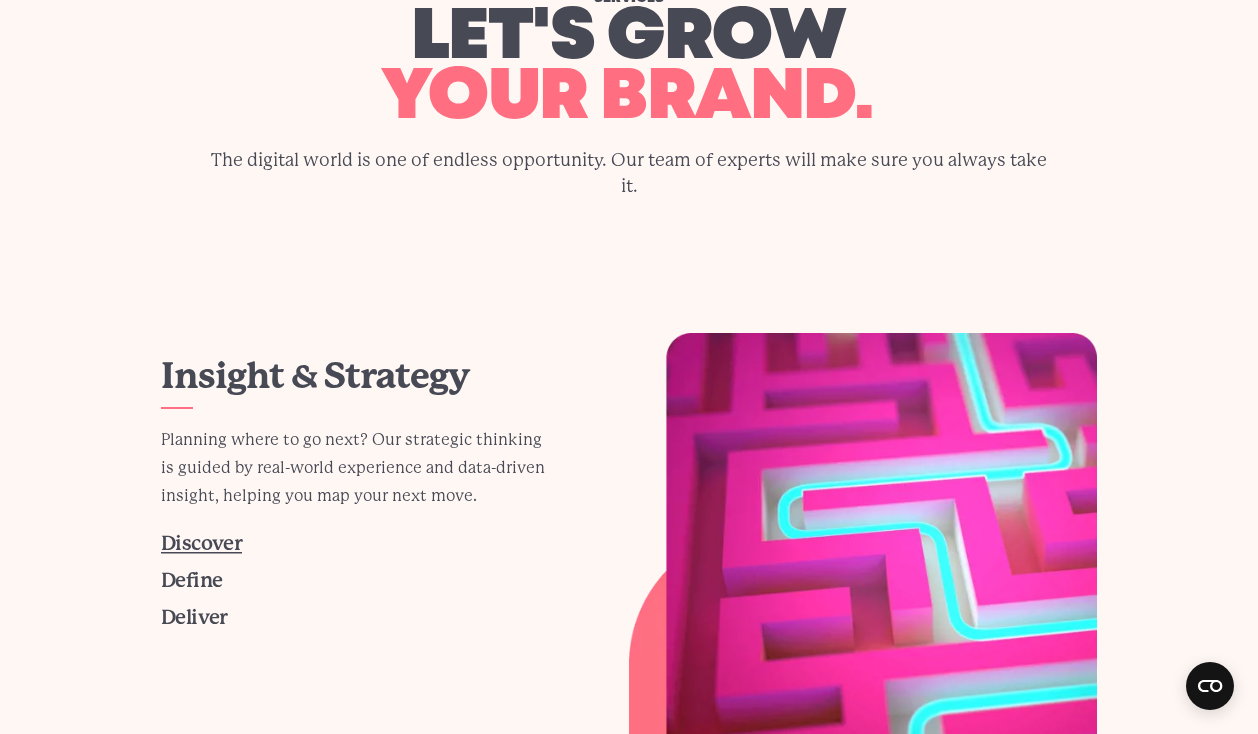 click on "Discover" at bounding box center (201, 543) 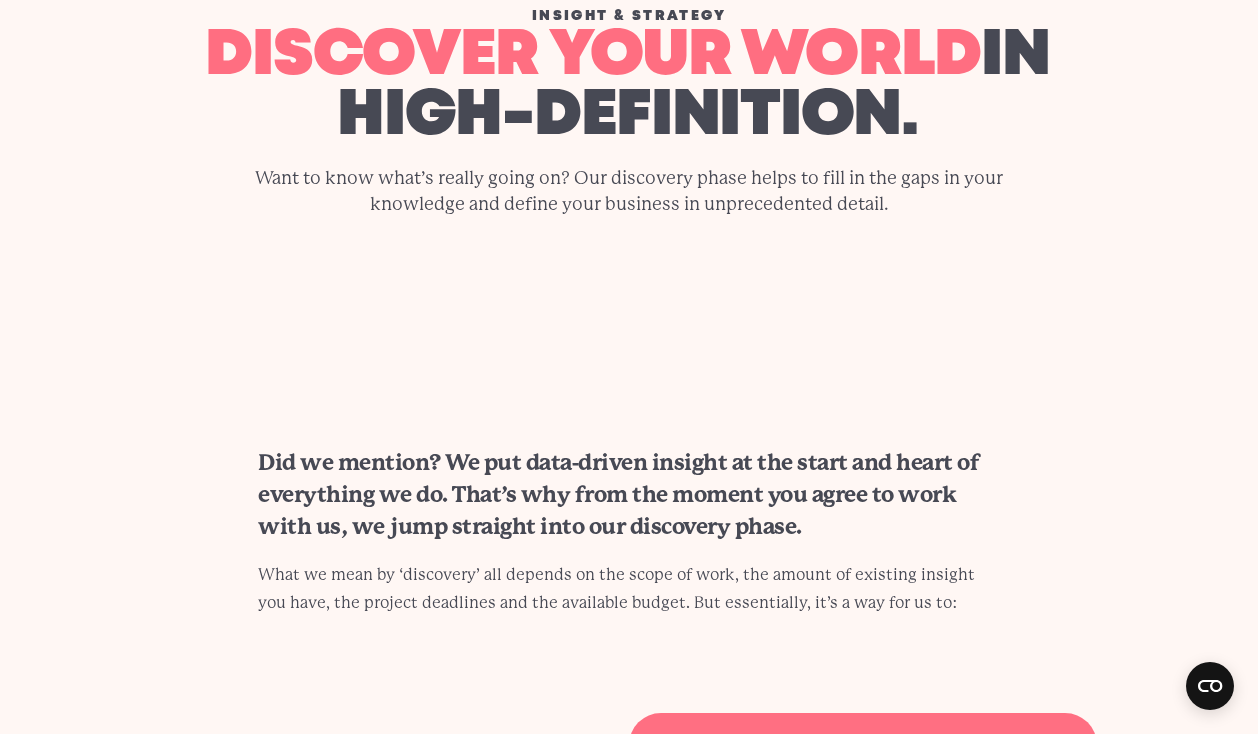 scroll, scrollTop: 182, scrollLeft: 0, axis: vertical 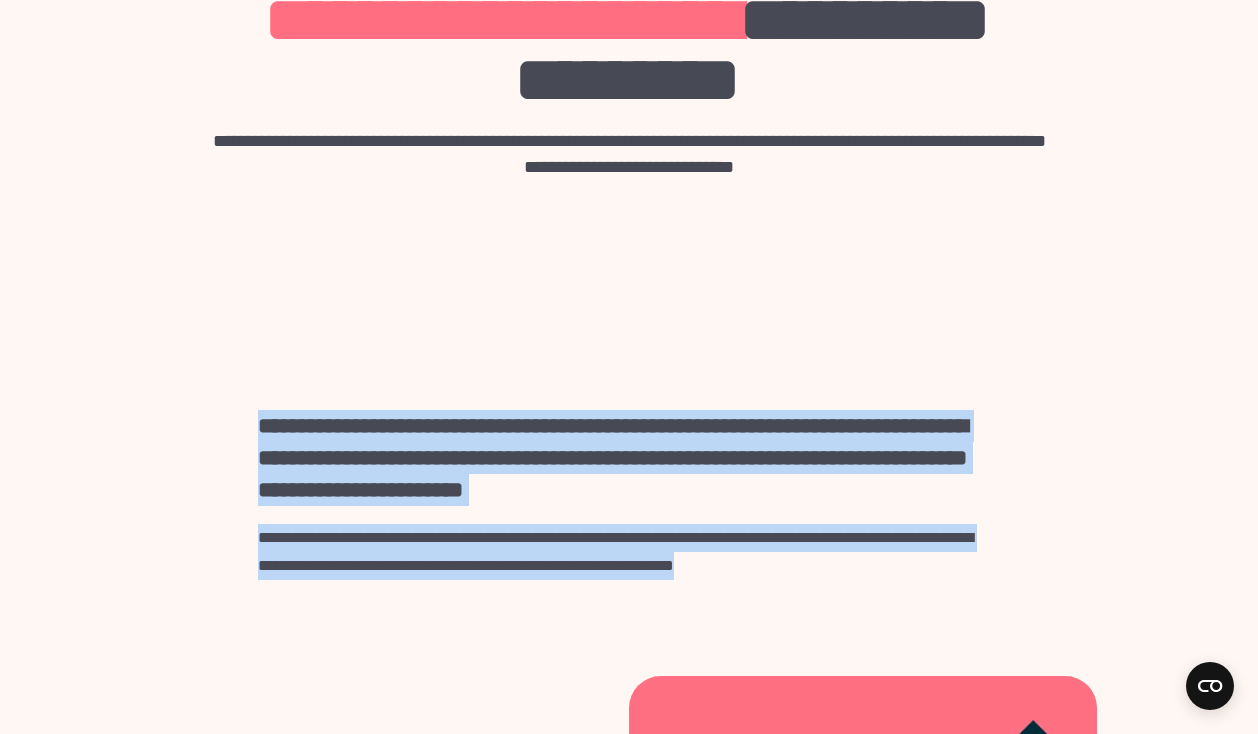 drag, startPoint x: 931, startPoint y: 474, endPoint x: 203, endPoint y: 320, distance: 744.1102 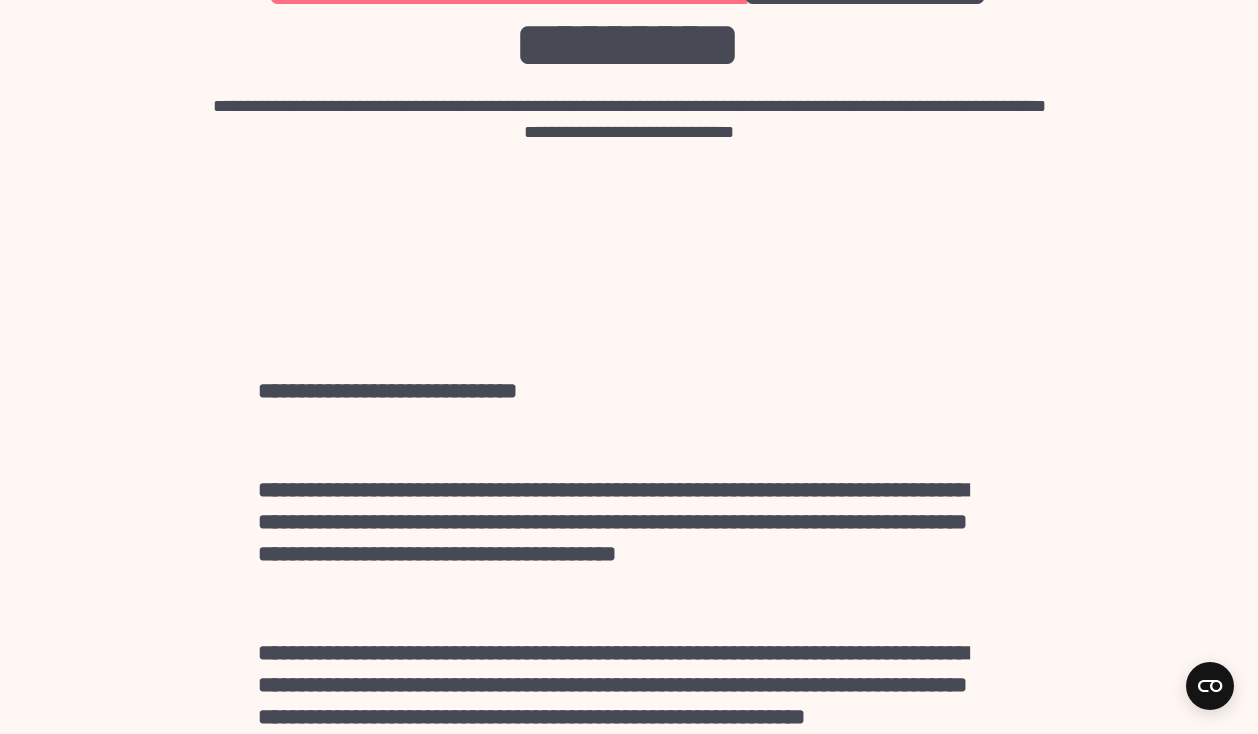 scroll, scrollTop: 336, scrollLeft: 0, axis: vertical 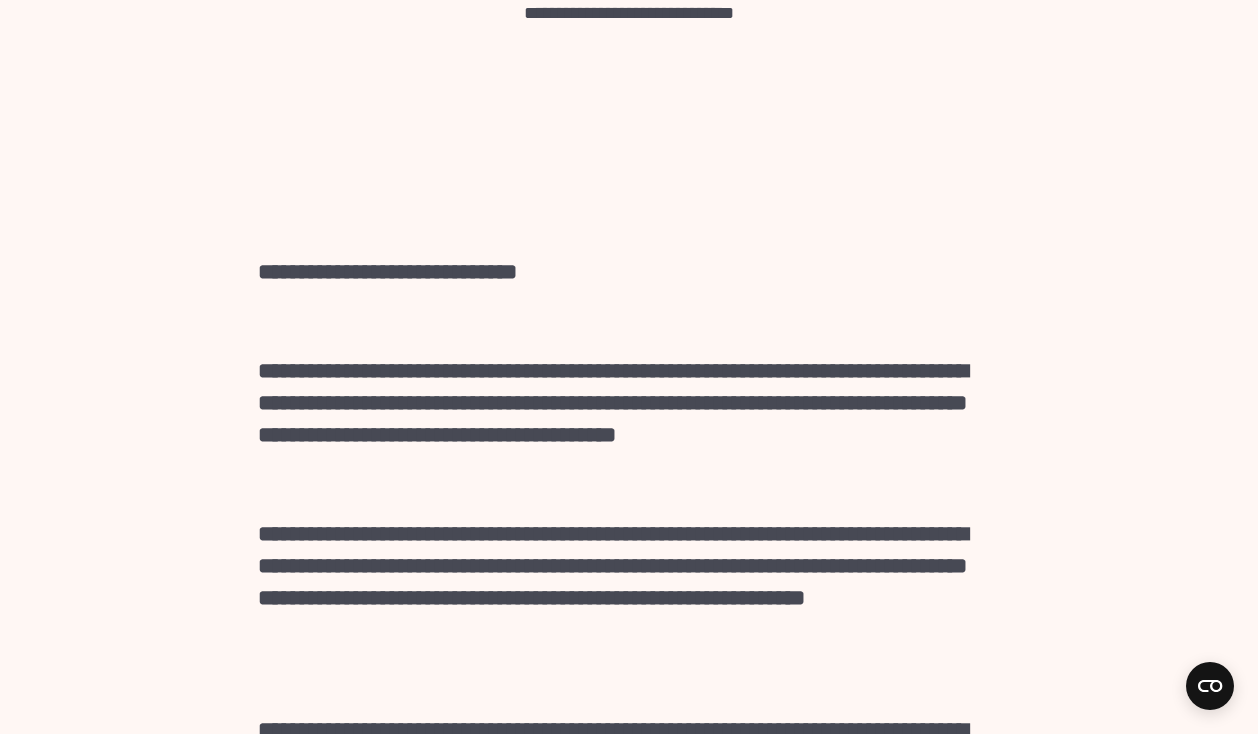 click on "**********" at bounding box center (629, 1355) 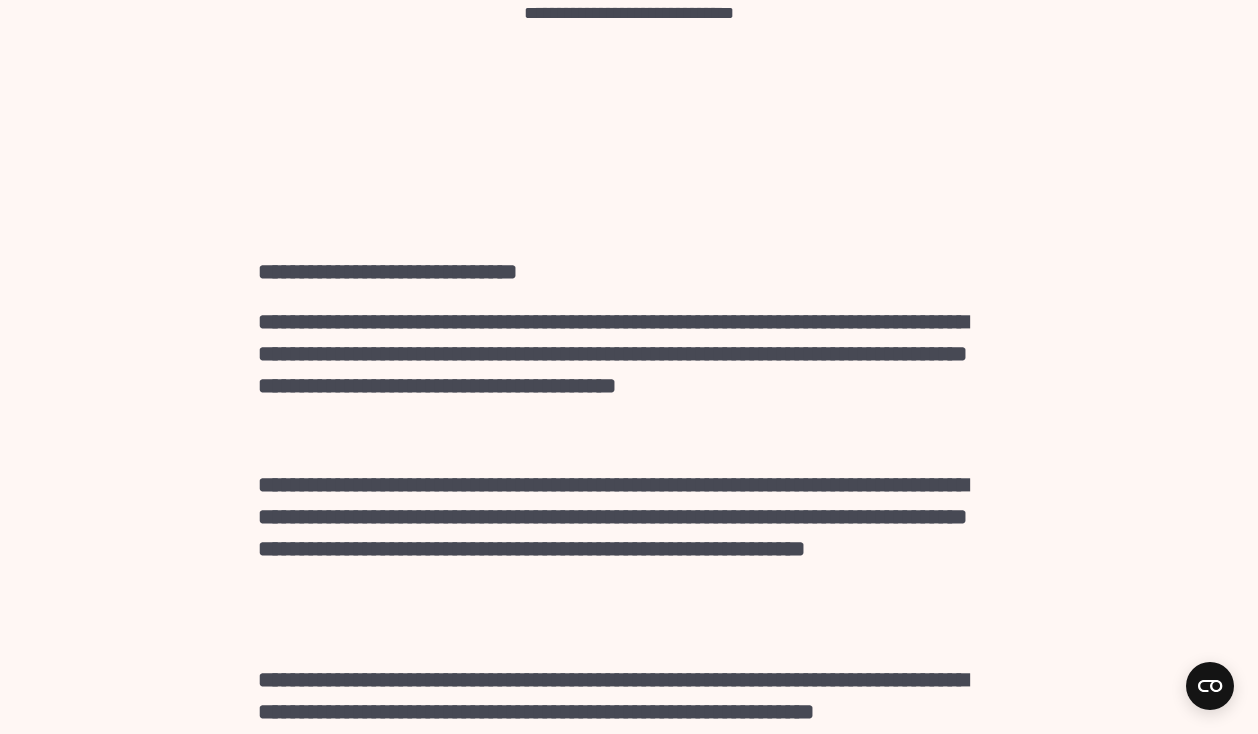 click at bounding box center (629, 435) 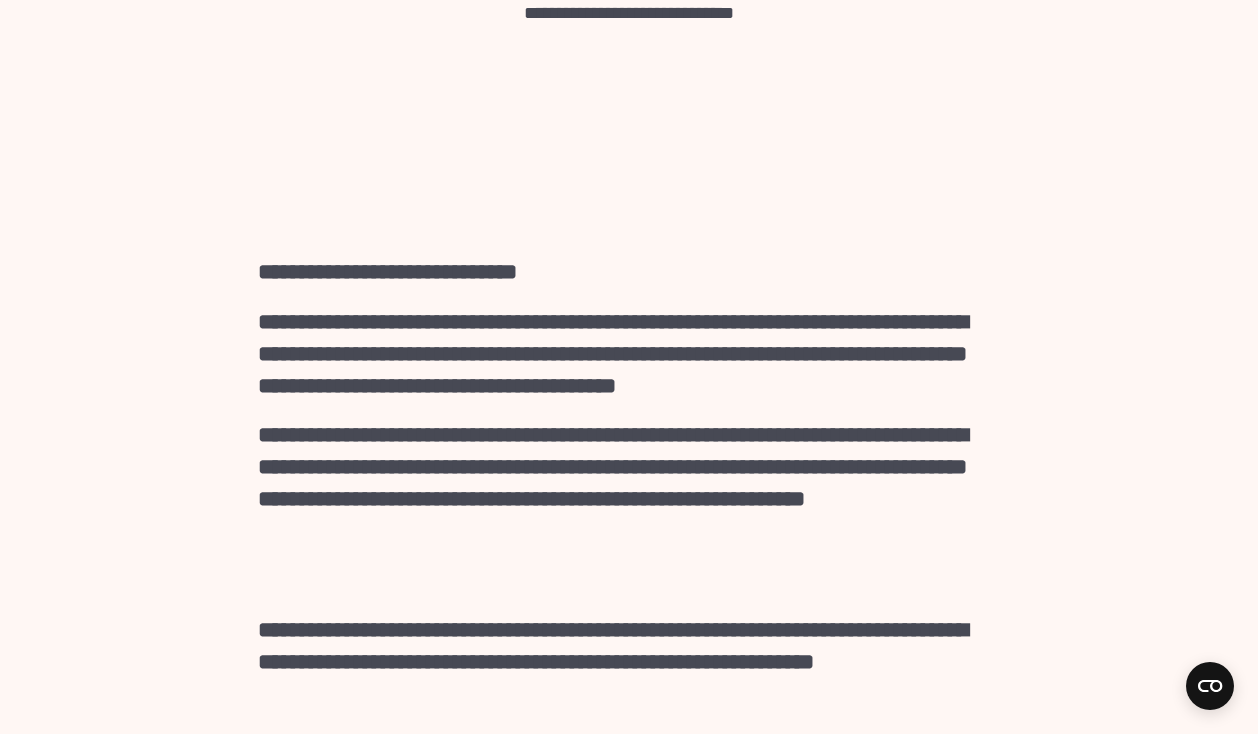 click on "**********" at bounding box center [629, 1305] 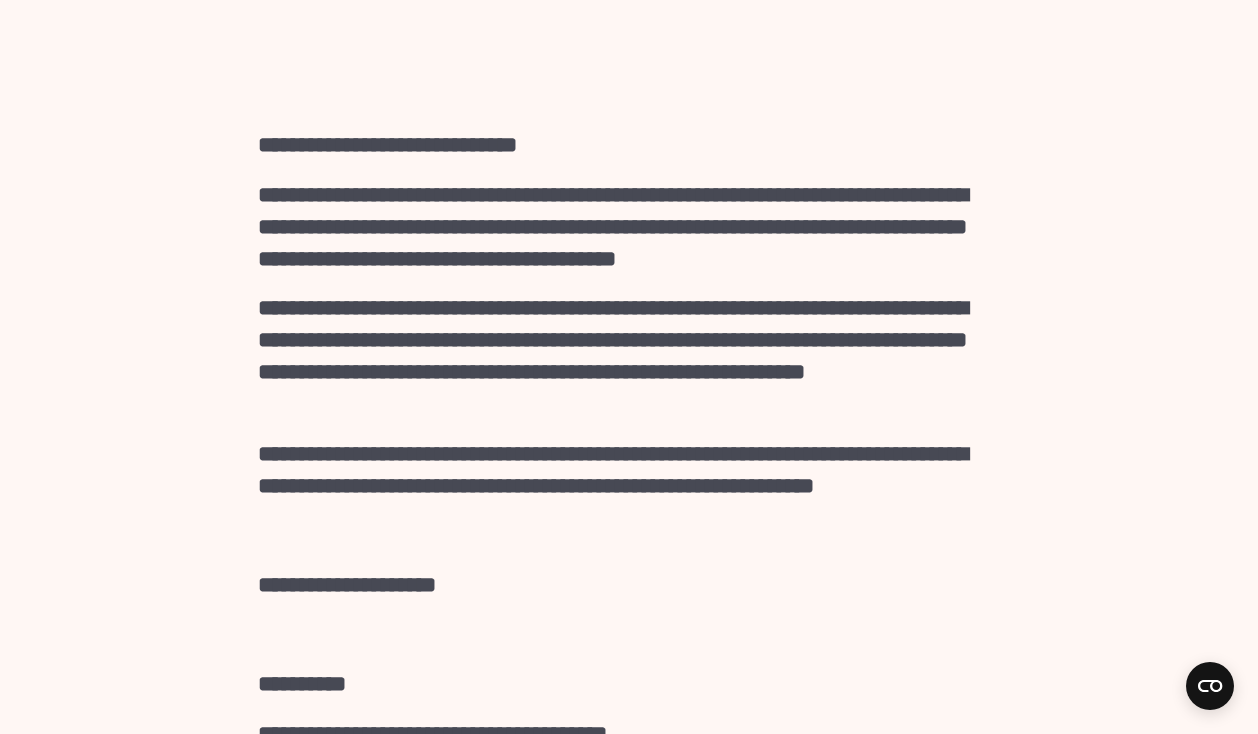 click at bounding box center (629, 635) 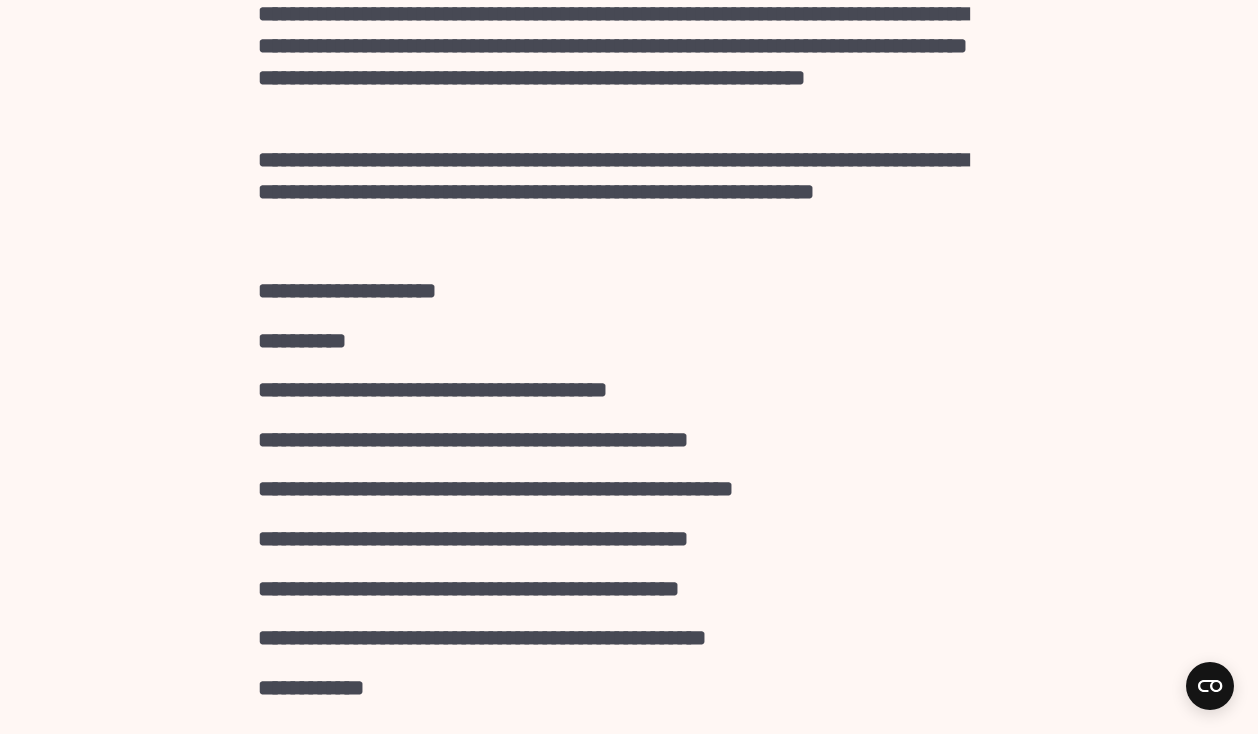 scroll, scrollTop: 747, scrollLeft: 0, axis: vertical 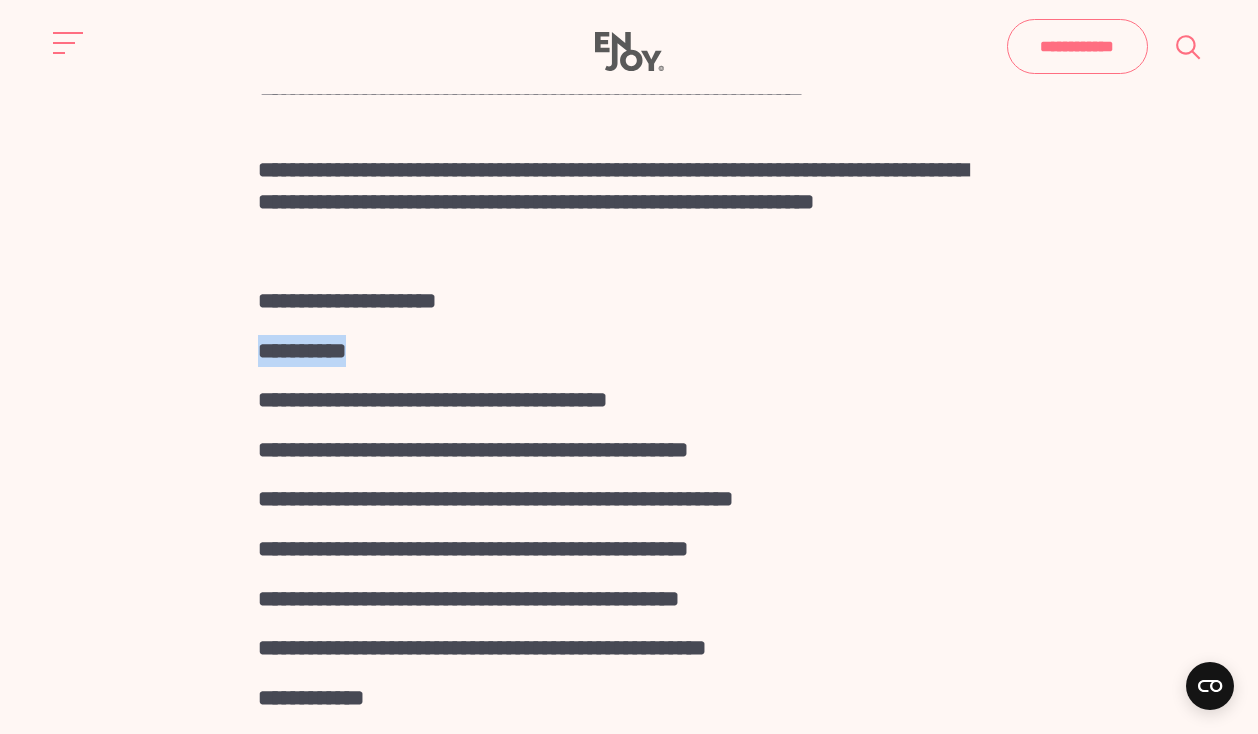 drag, startPoint x: 420, startPoint y: 294, endPoint x: 234, endPoint y: 287, distance: 186.13167 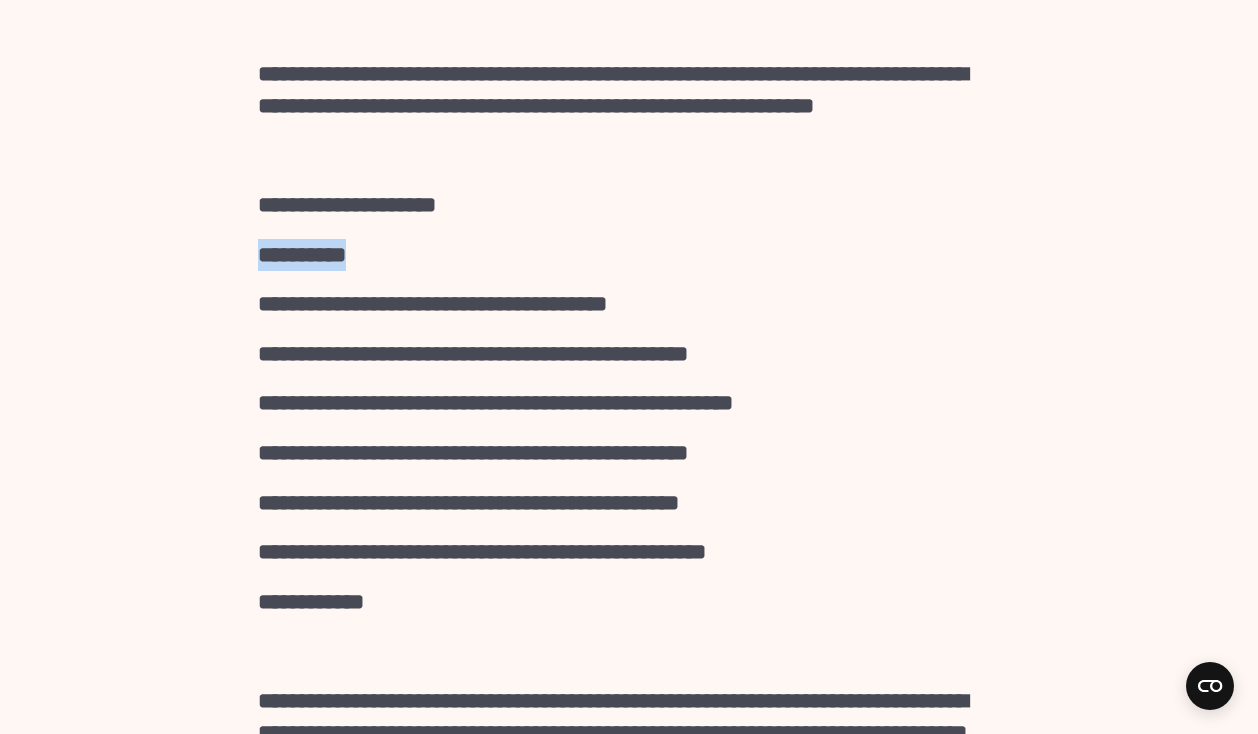 scroll, scrollTop: 941, scrollLeft: 0, axis: vertical 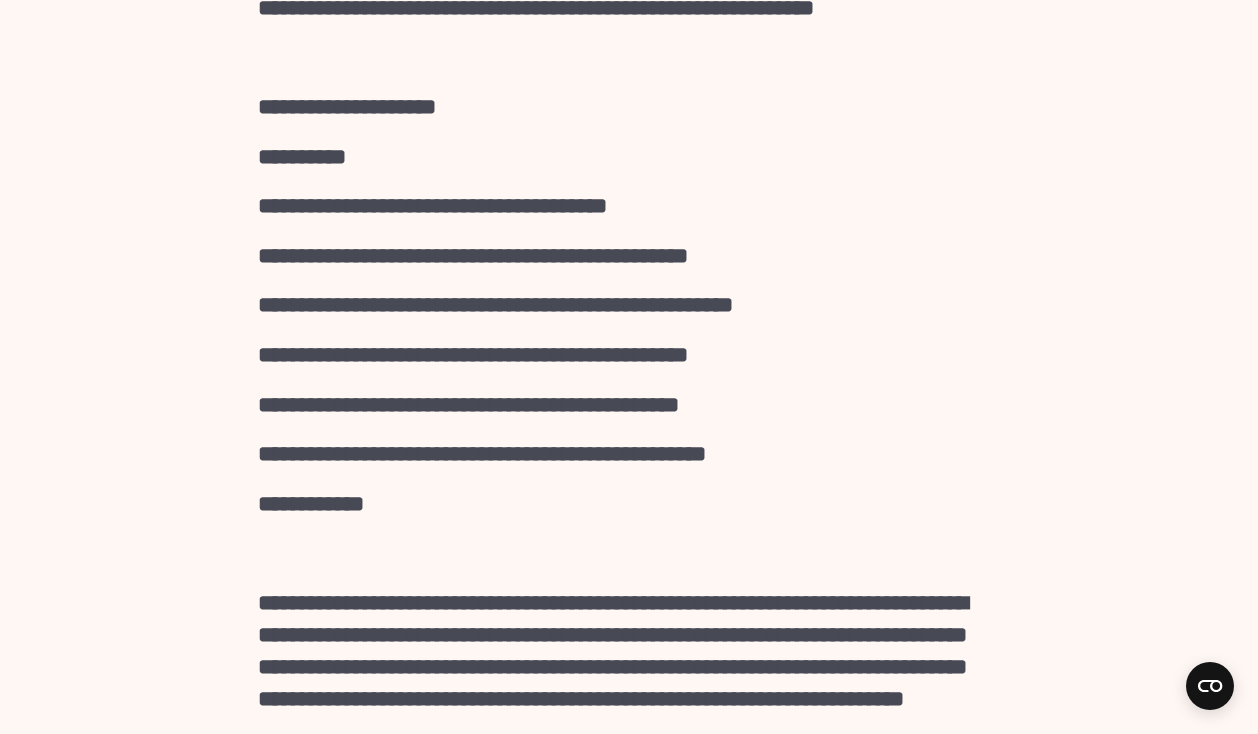 click at bounding box center (629, 553) 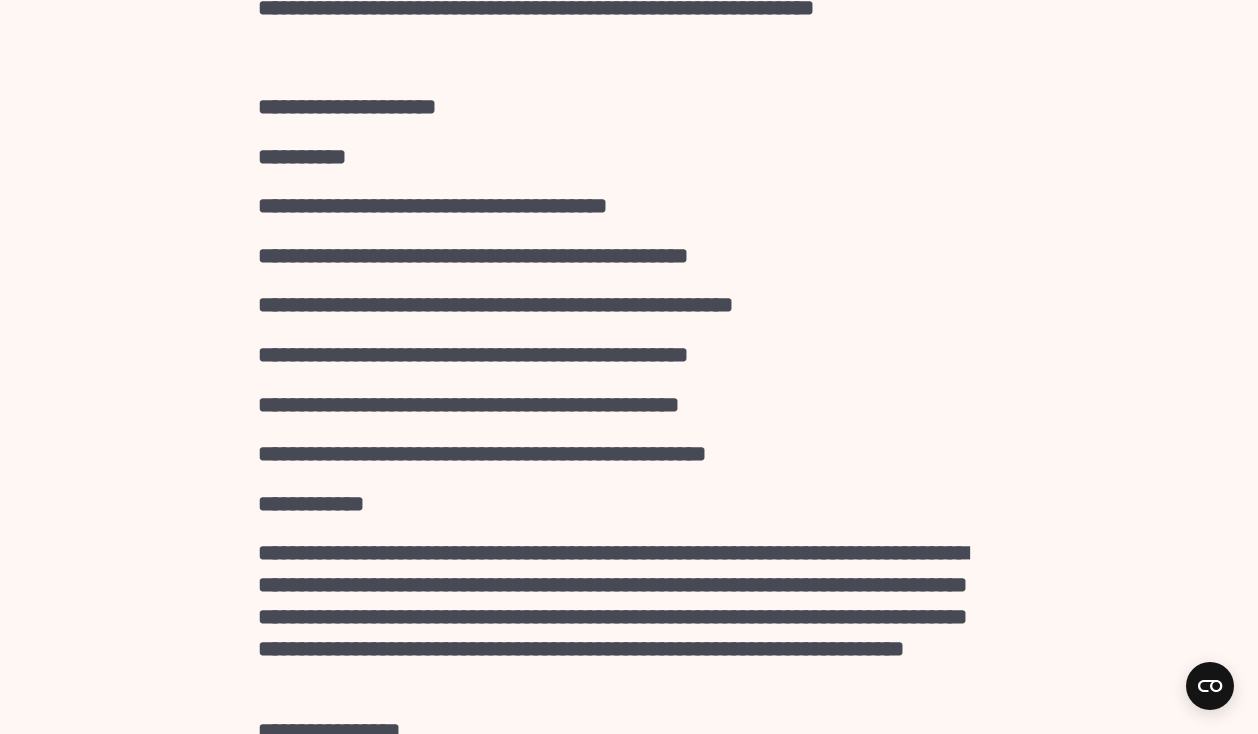click on "[REDACTED]" at bounding box center [629, 504] 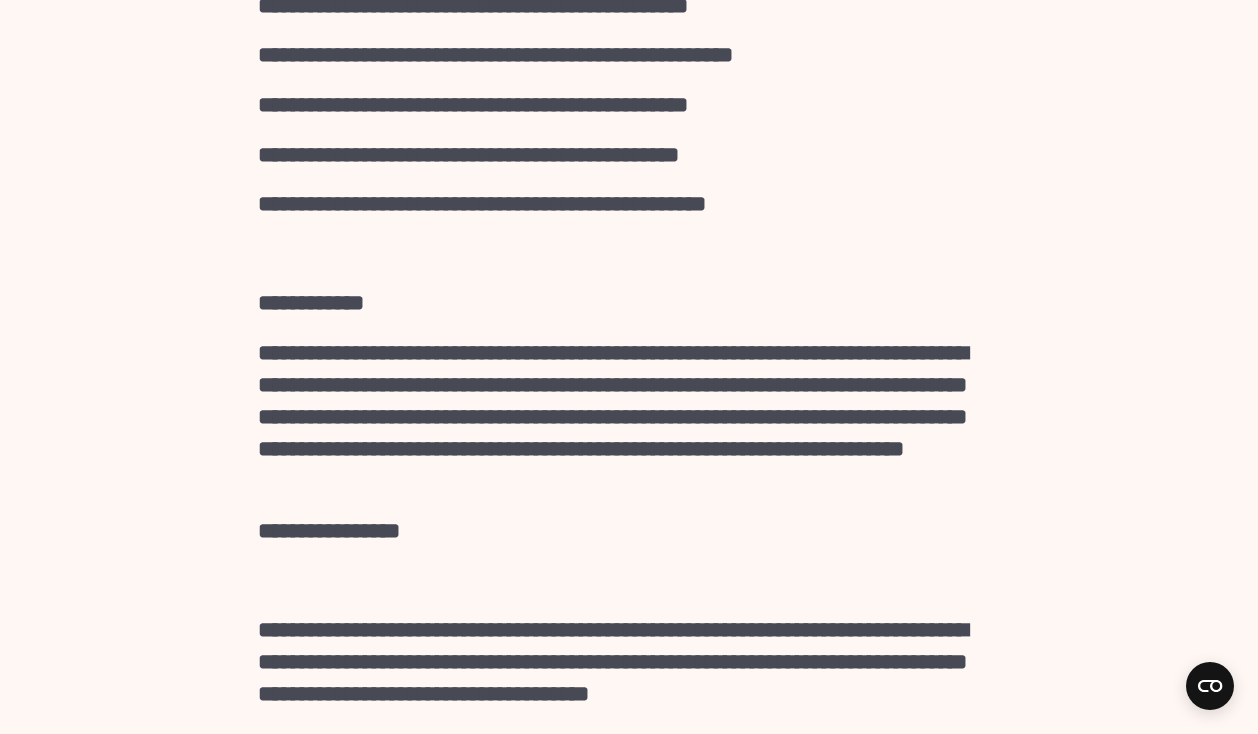 scroll, scrollTop: 1207, scrollLeft: 0, axis: vertical 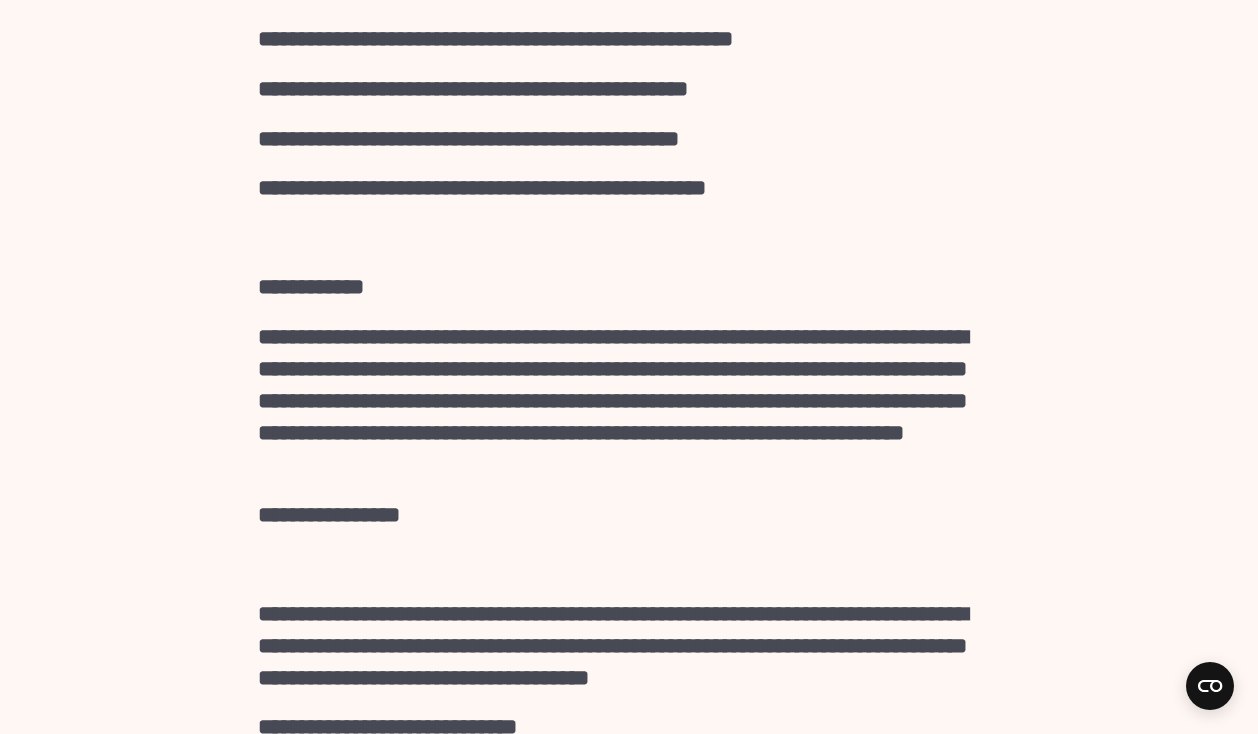 click at bounding box center [629, 564] 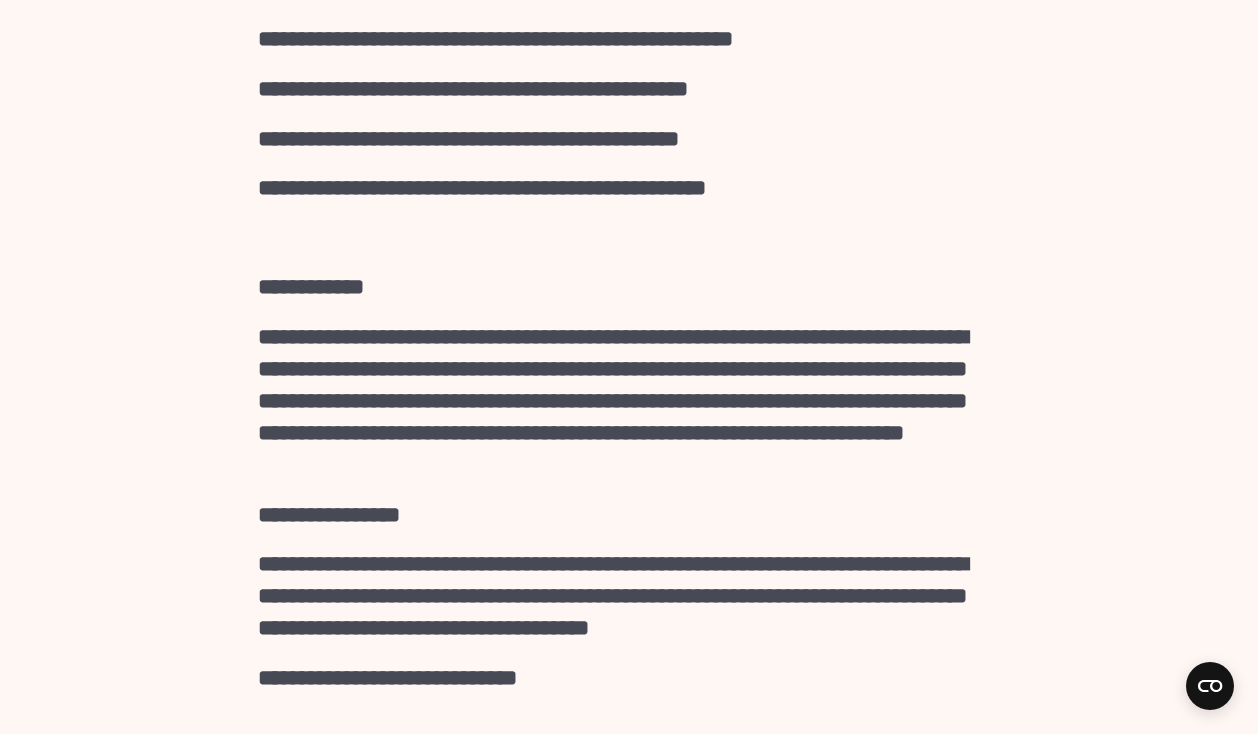 click on "[REDACTED]" at bounding box center [629, 515] 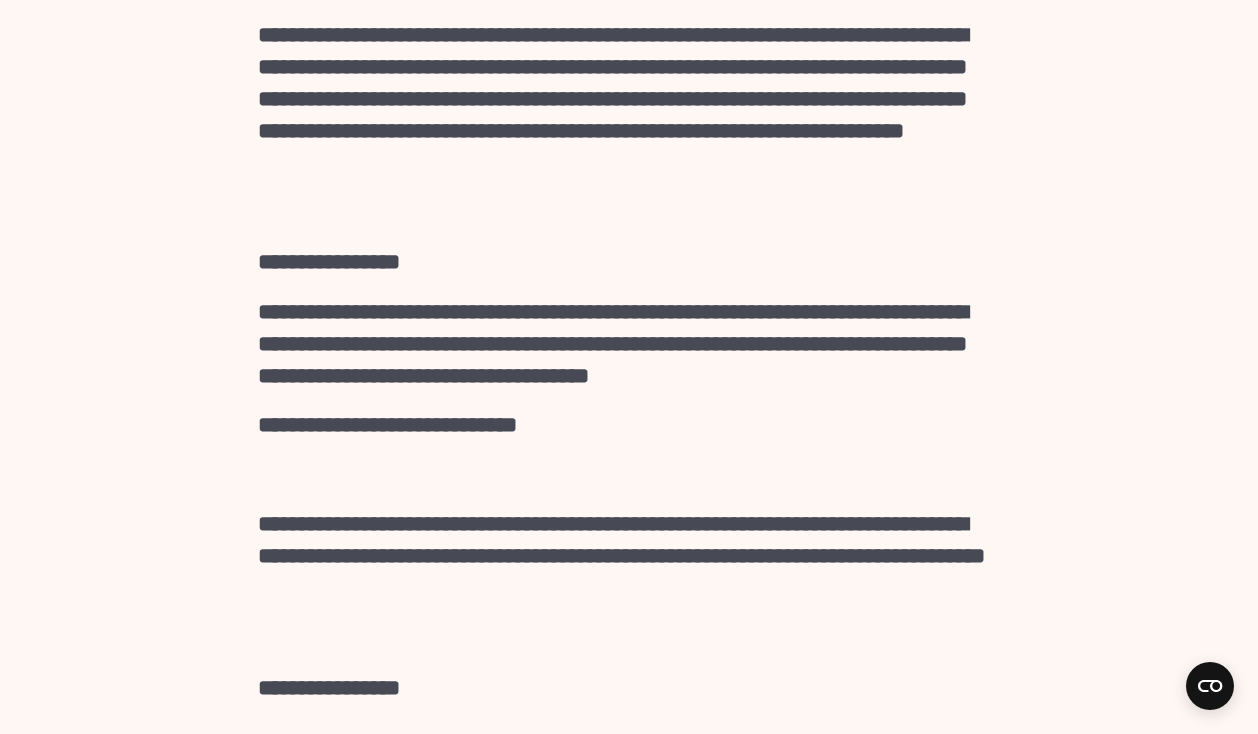 scroll, scrollTop: 1537, scrollLeft: 0, axis: vertical 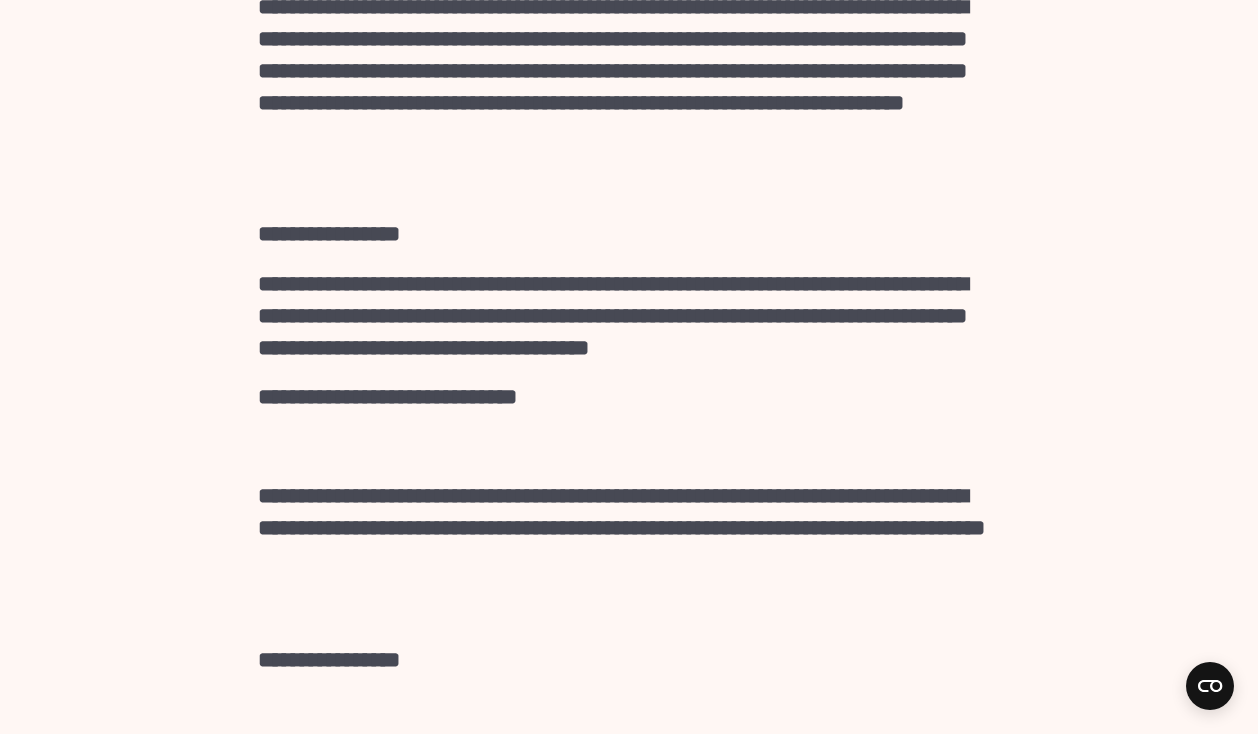 click on "**********" at bounding box center [629, 55] 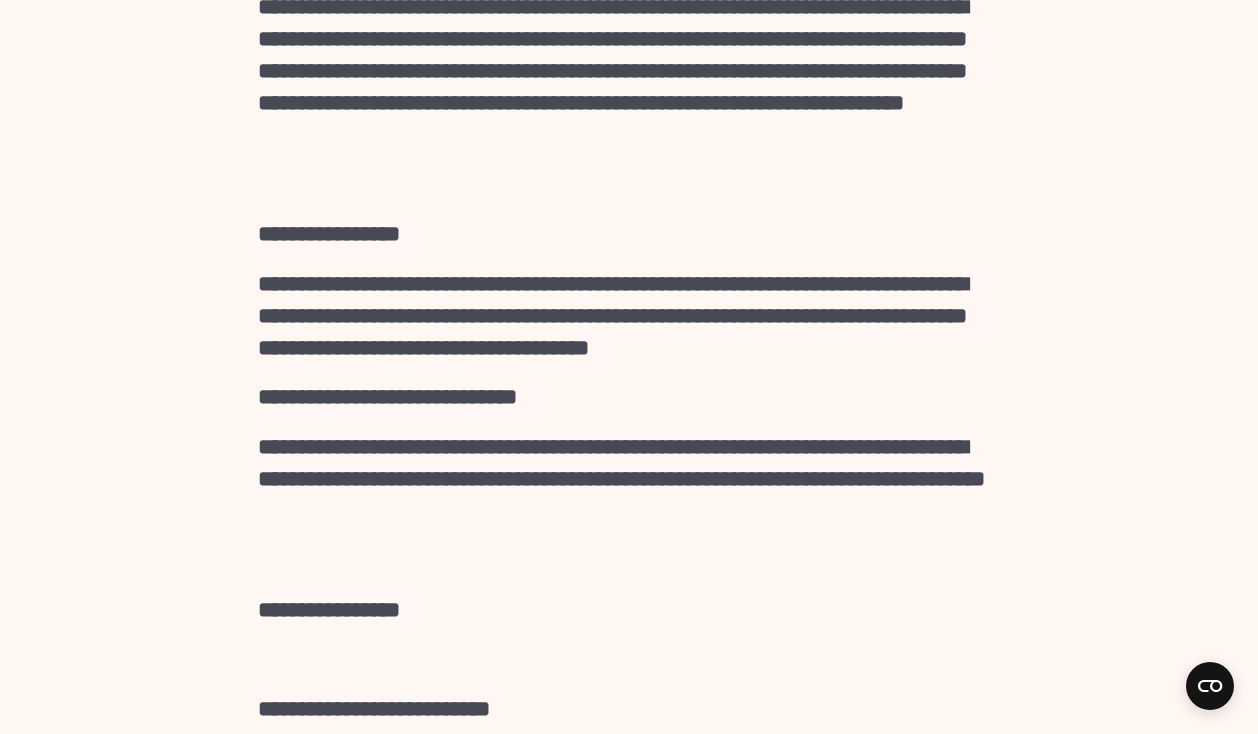 click on "**********" at bounding box center [629, 397] 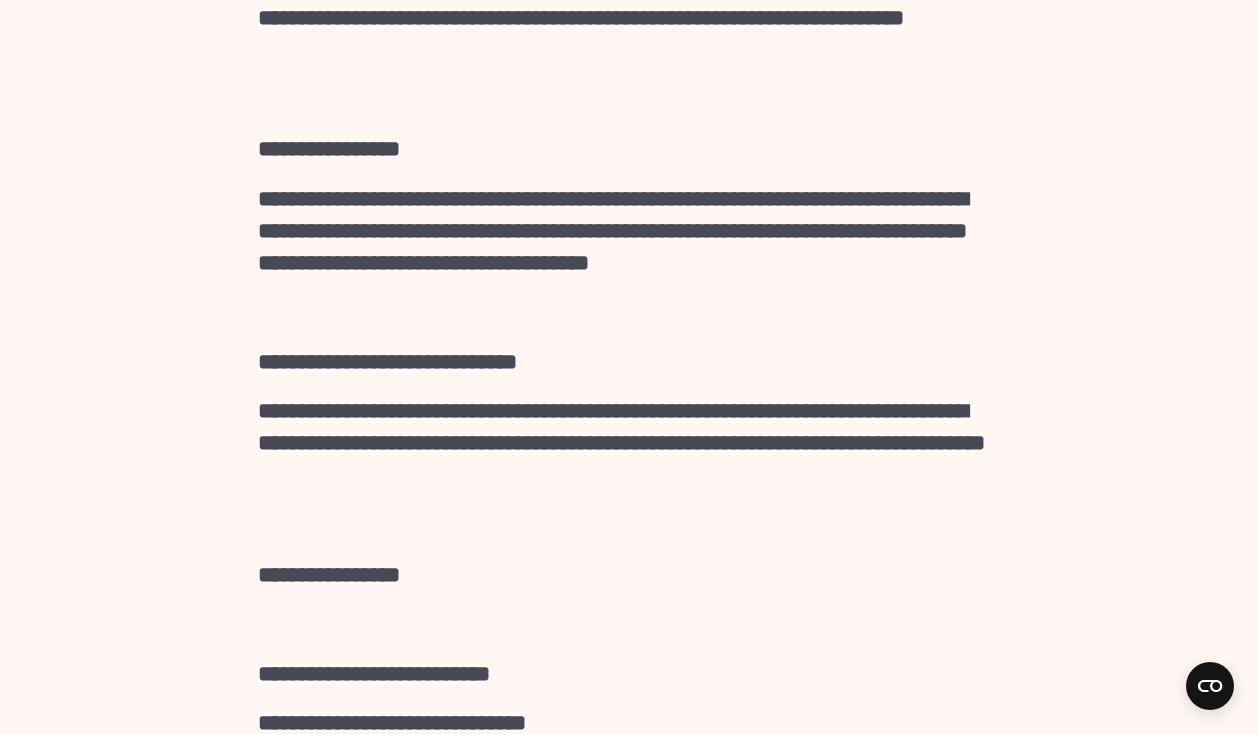 scroll, scrollTop: 1758, scrollLeft: 0, axis: vertical 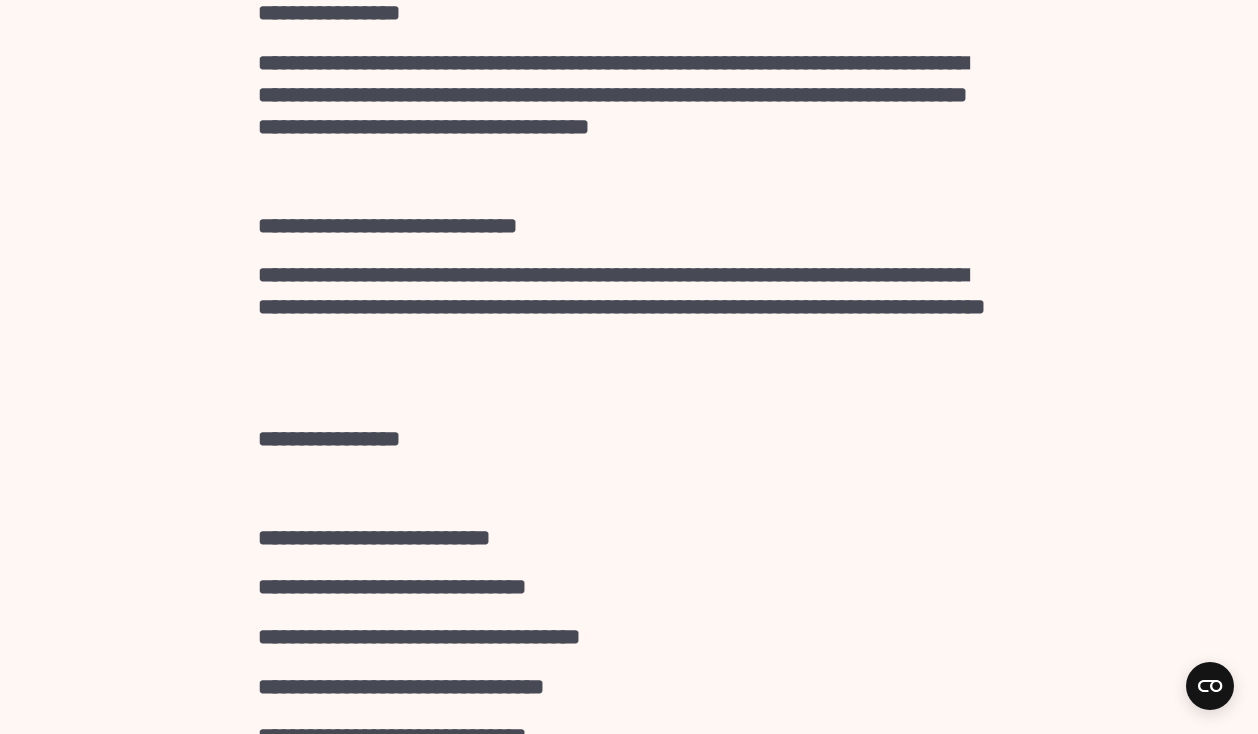 click at bounding box center [629, 488] 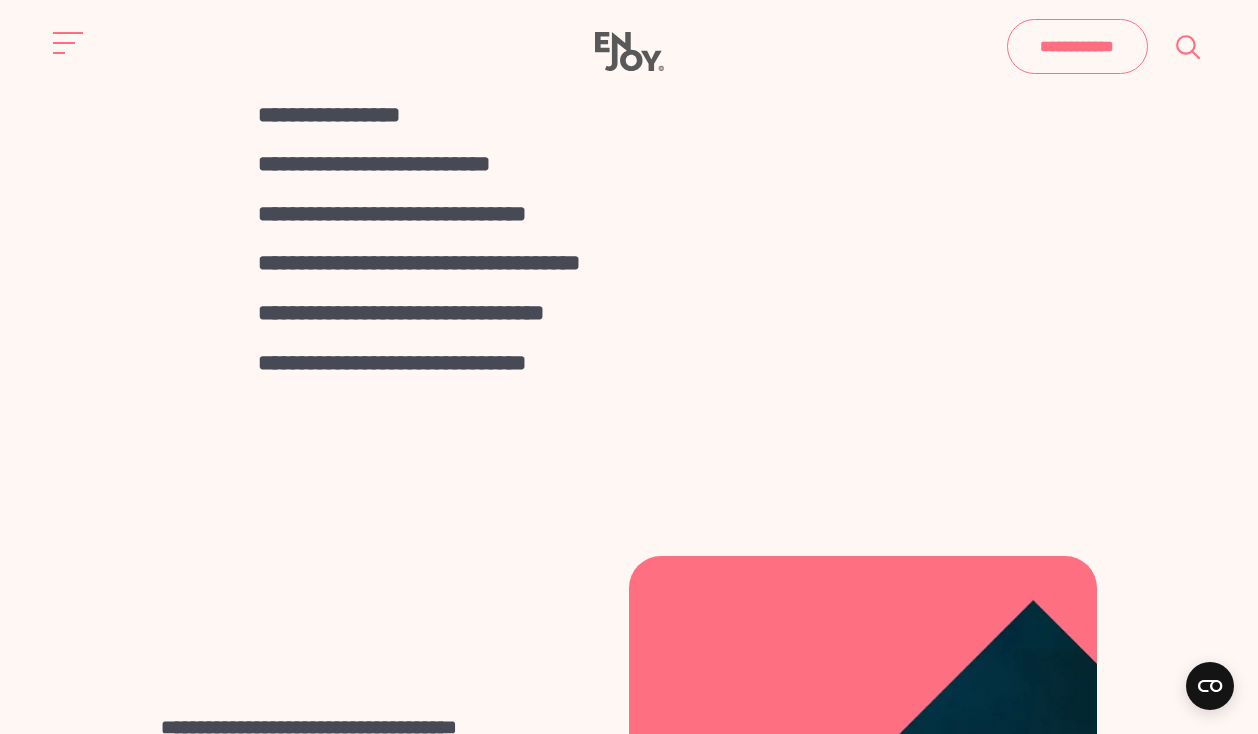 scroll, scrollTop: 2077, scrollLeft: 0, axis: vertical 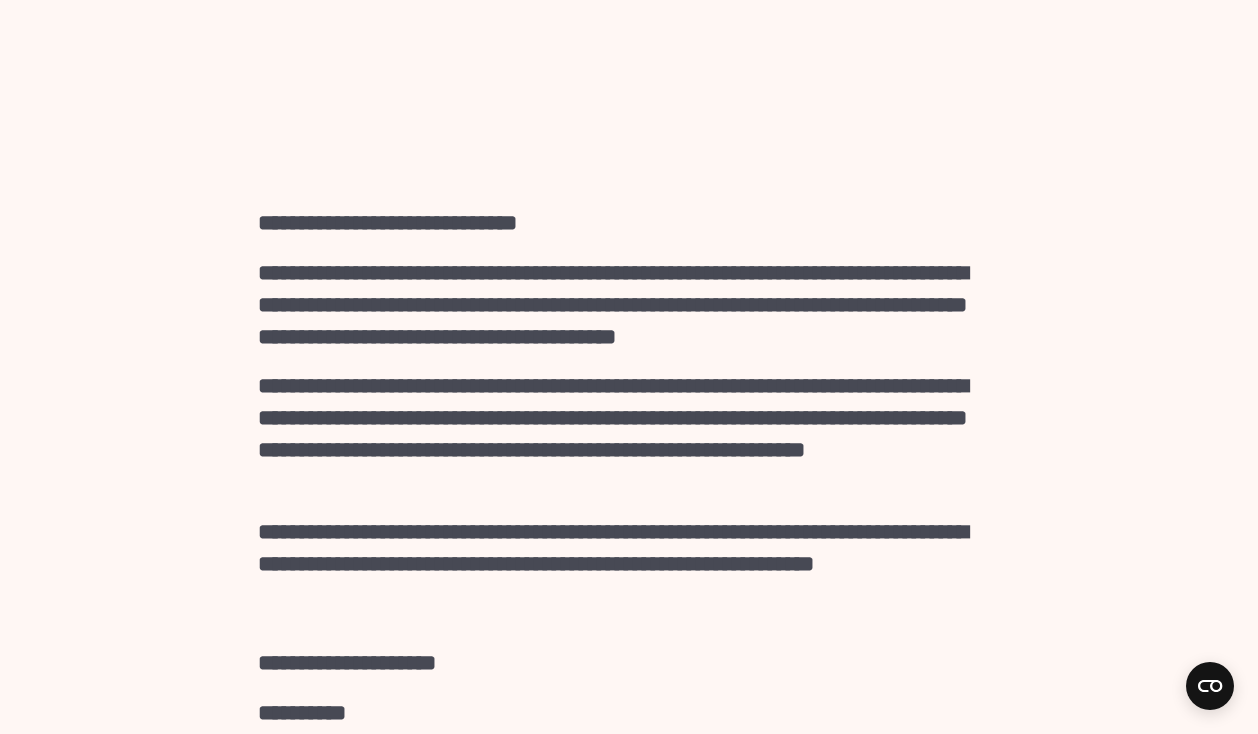 click on "**********" at bounding box center [629, 305] 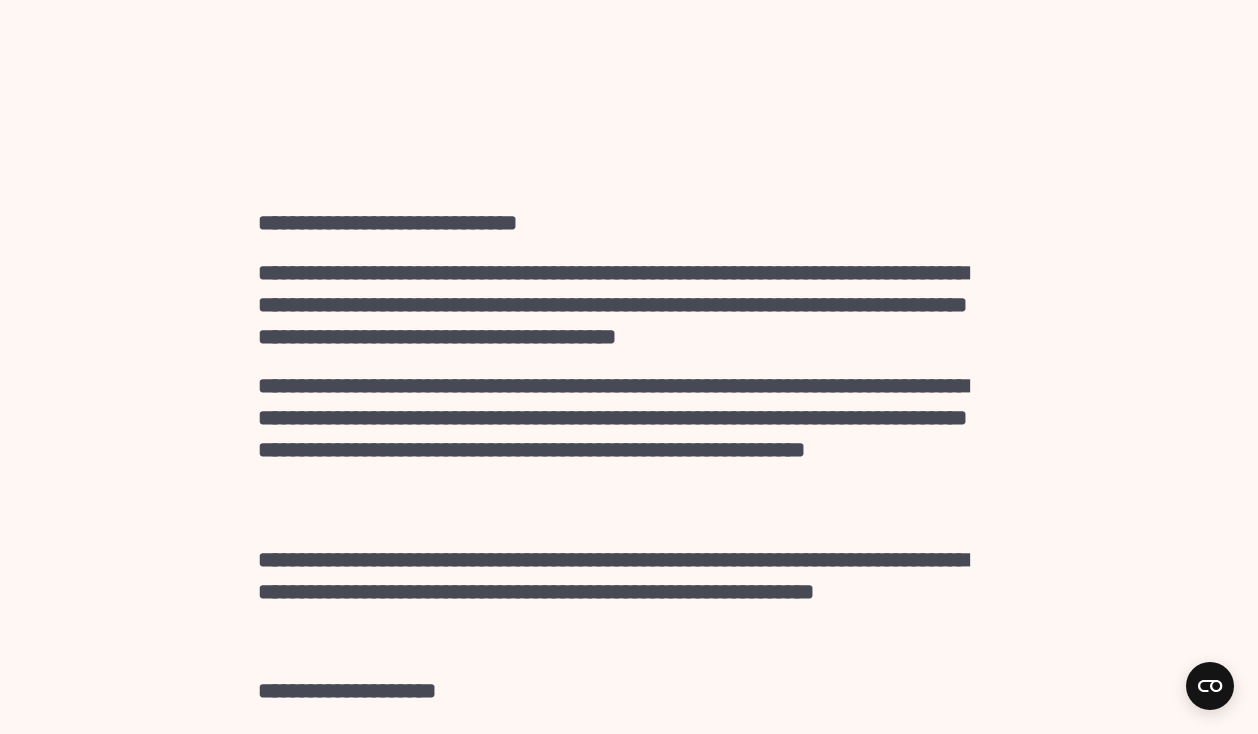 click on "**********" at bounding box center [629, 434] 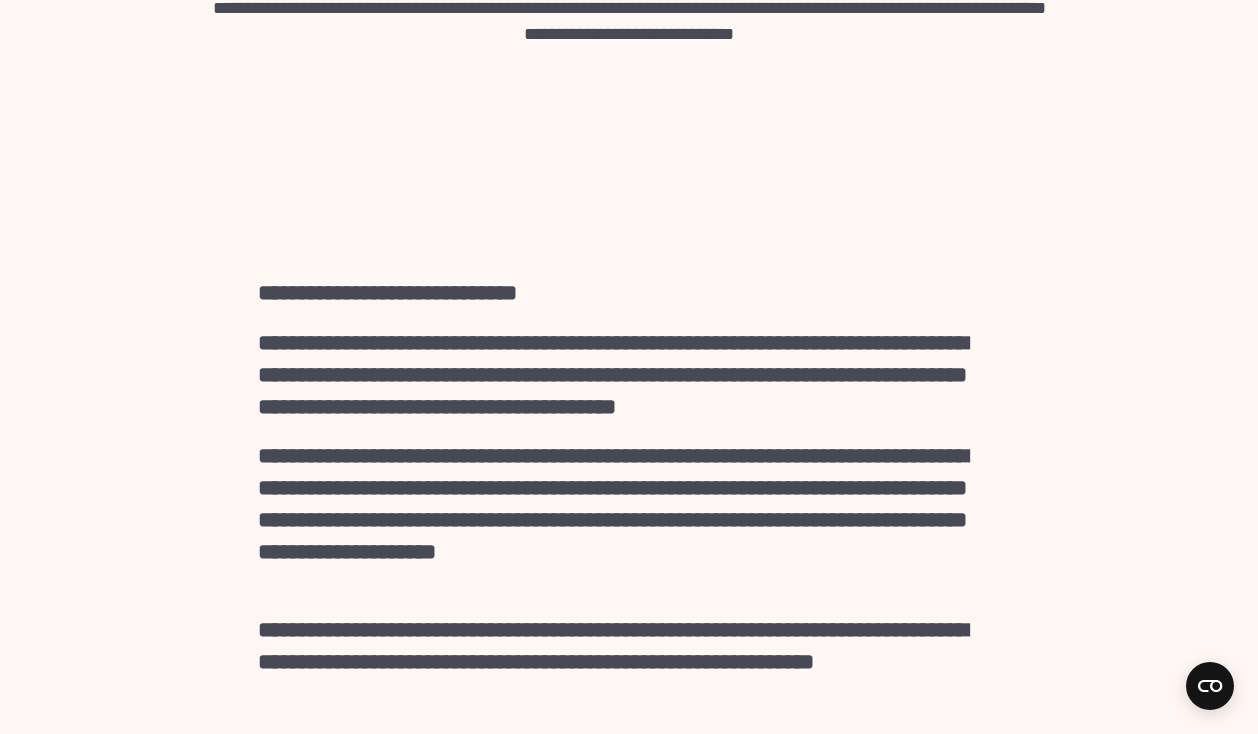 scroll, scrollTop: 311, scrollLeft: 0, axis: vertical 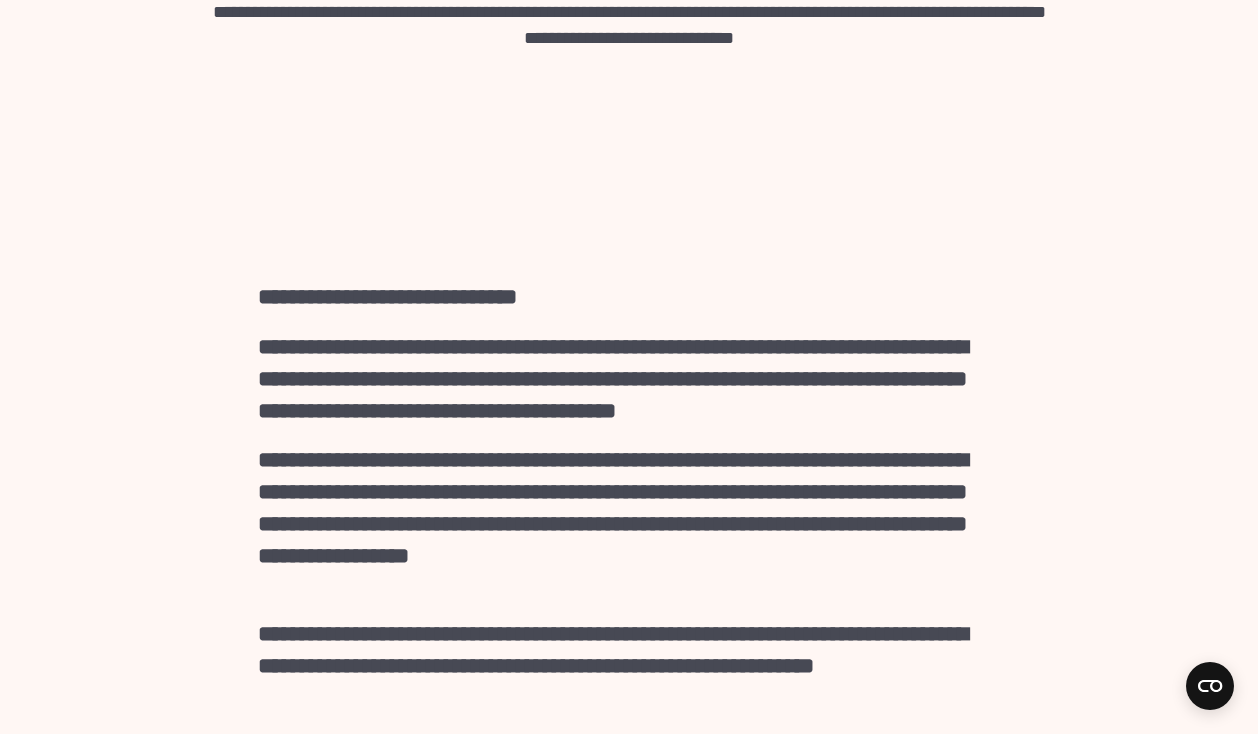 click on "**********" at bounding box center (629, 508) 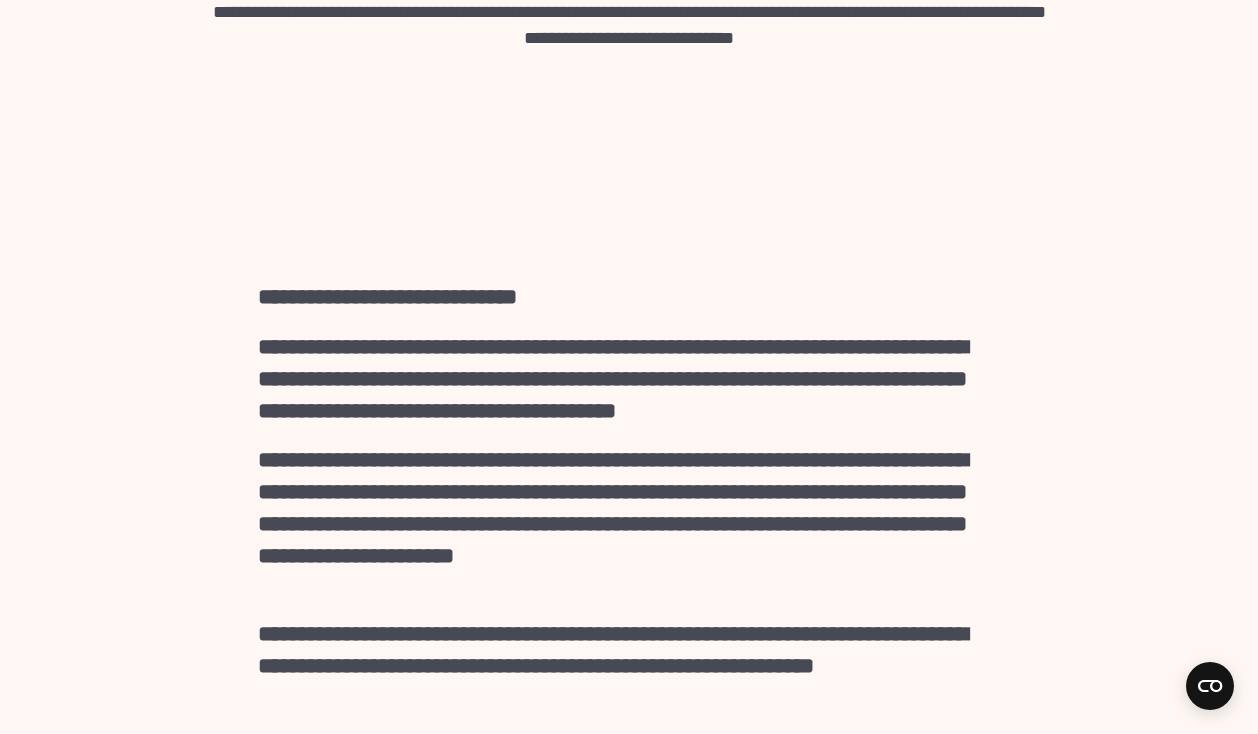 click on "**********" at bounding box center [629, 508] 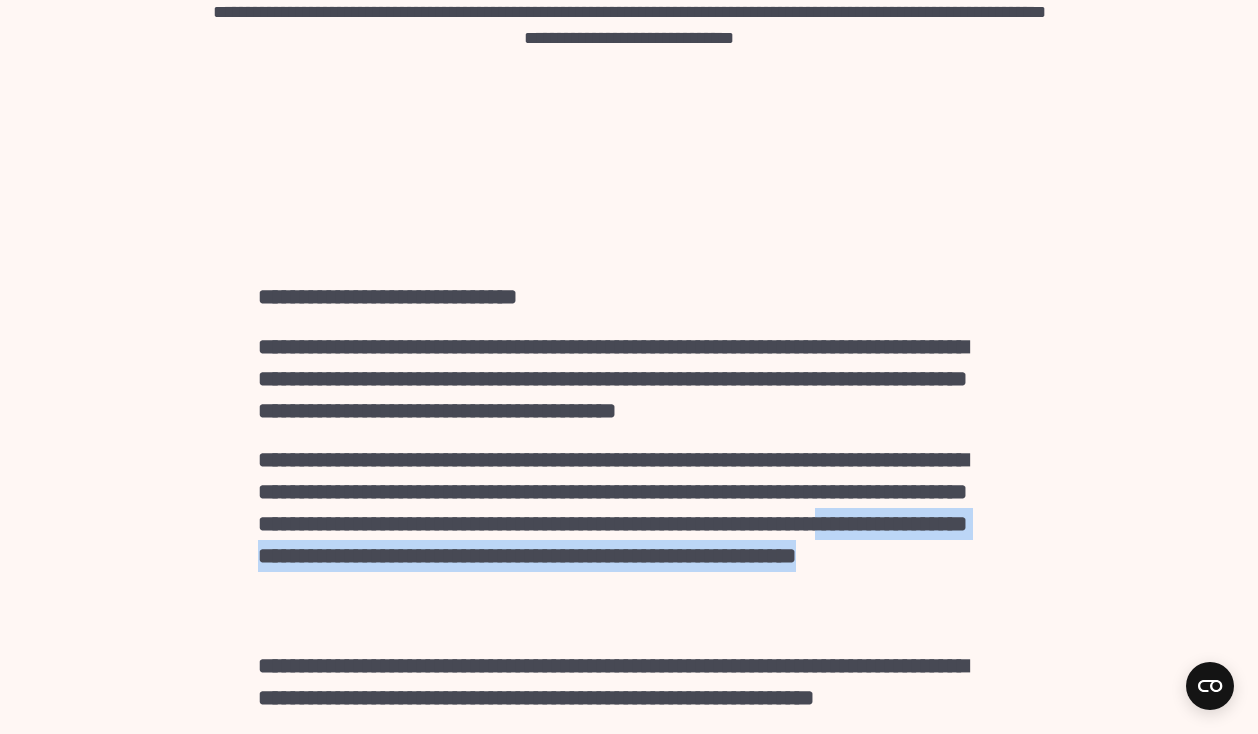 drag, startPoint x: 412, startPoint y: 461, endPoint x: 525, endPoint y: 489, distance: 116.41735 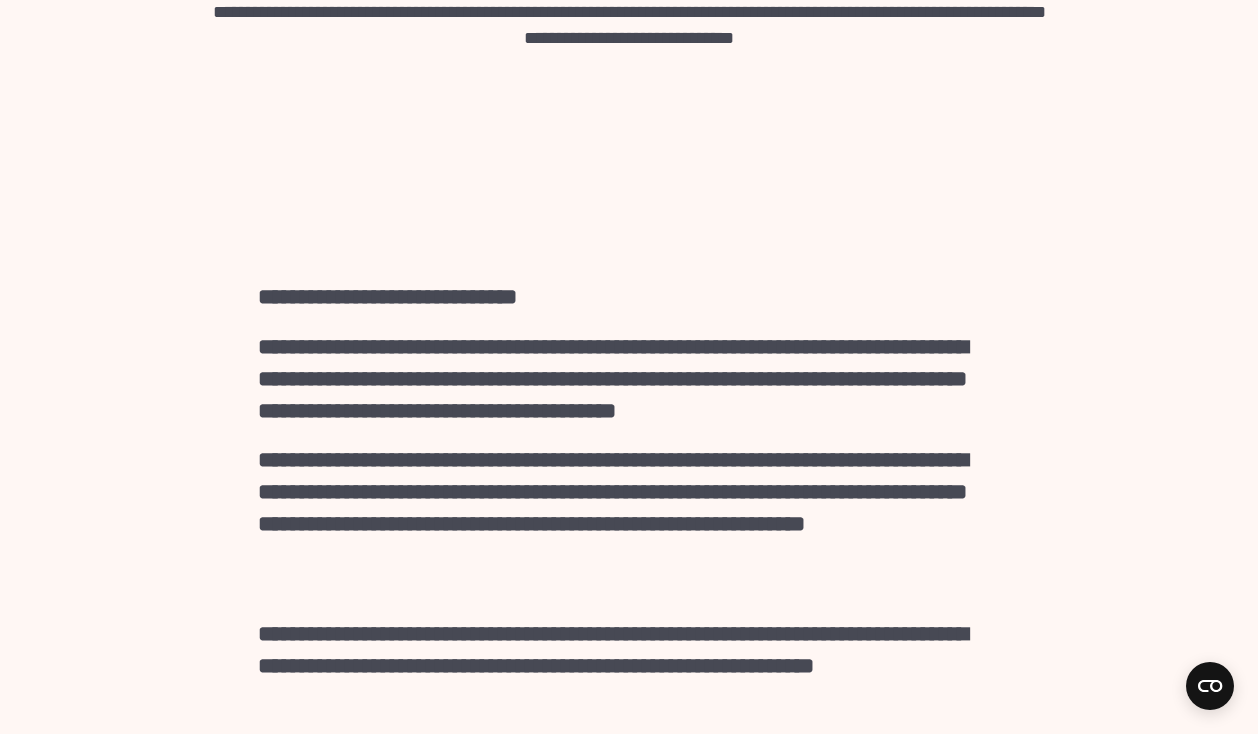 click on "**********" at bounding box center (629, 1270) 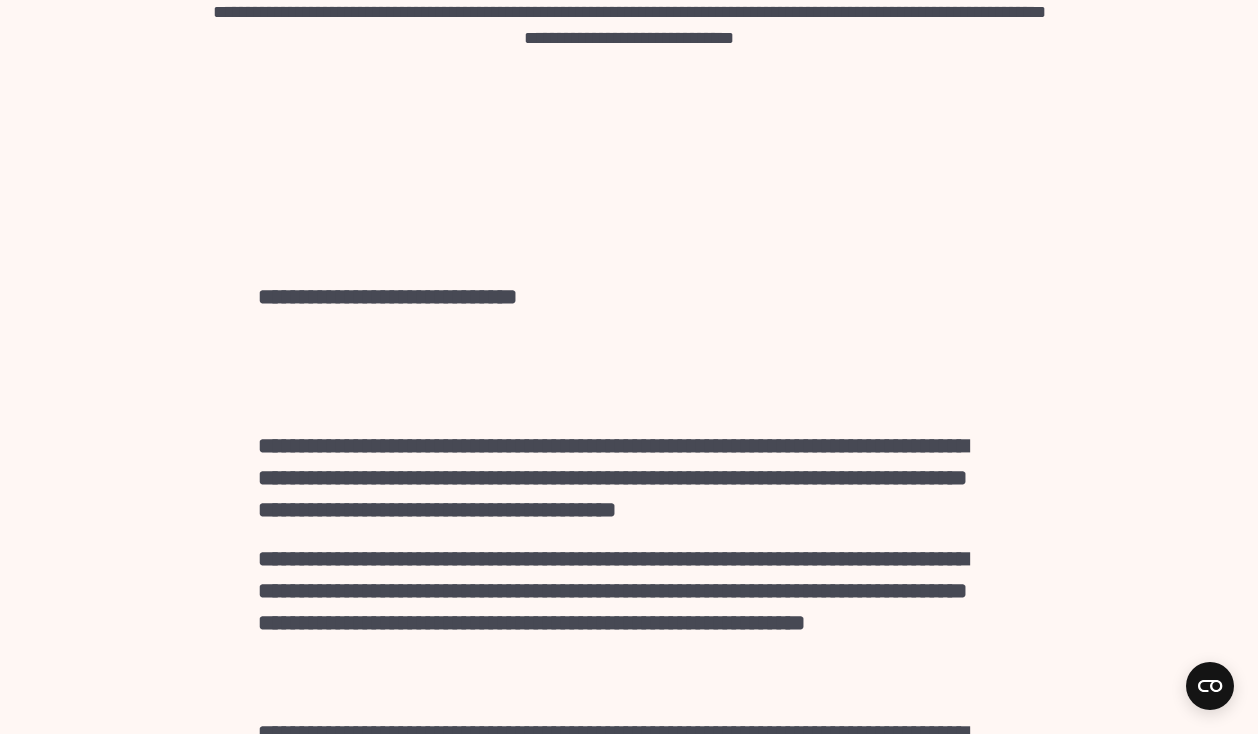 click at bounding box center [629, 347] 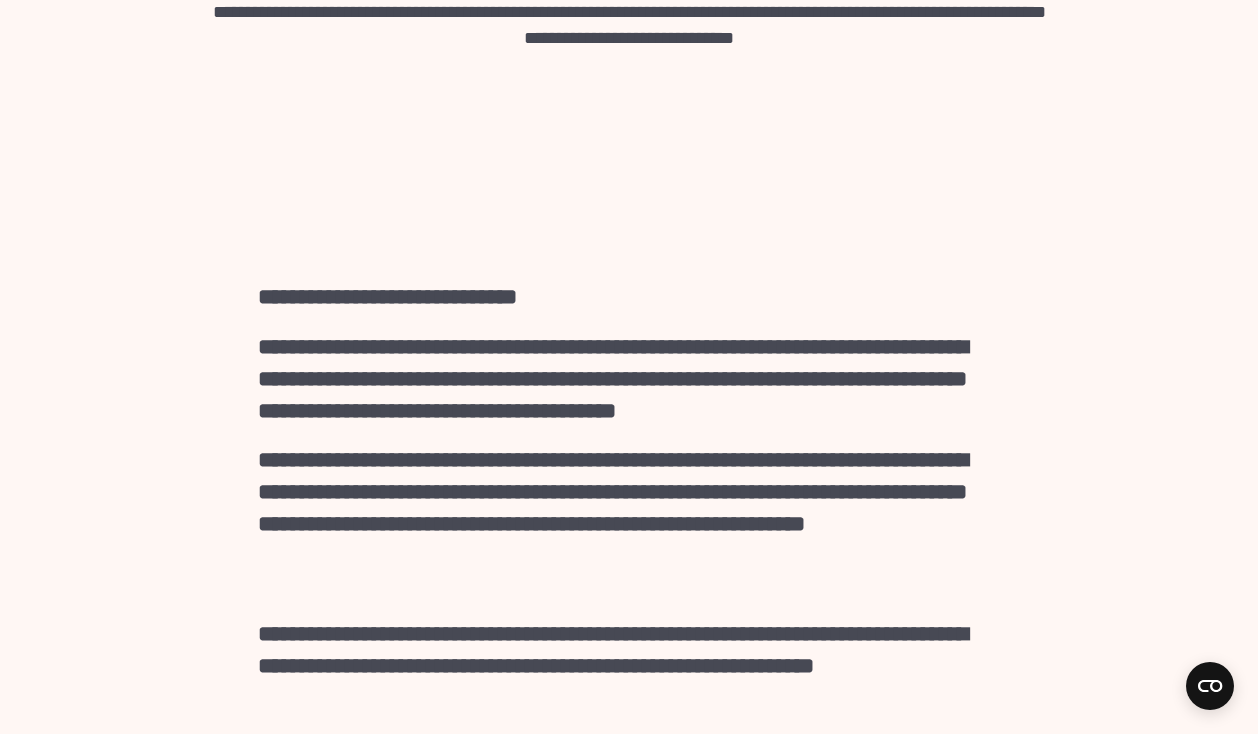 click on "**********" at bounding box center (613, 379) 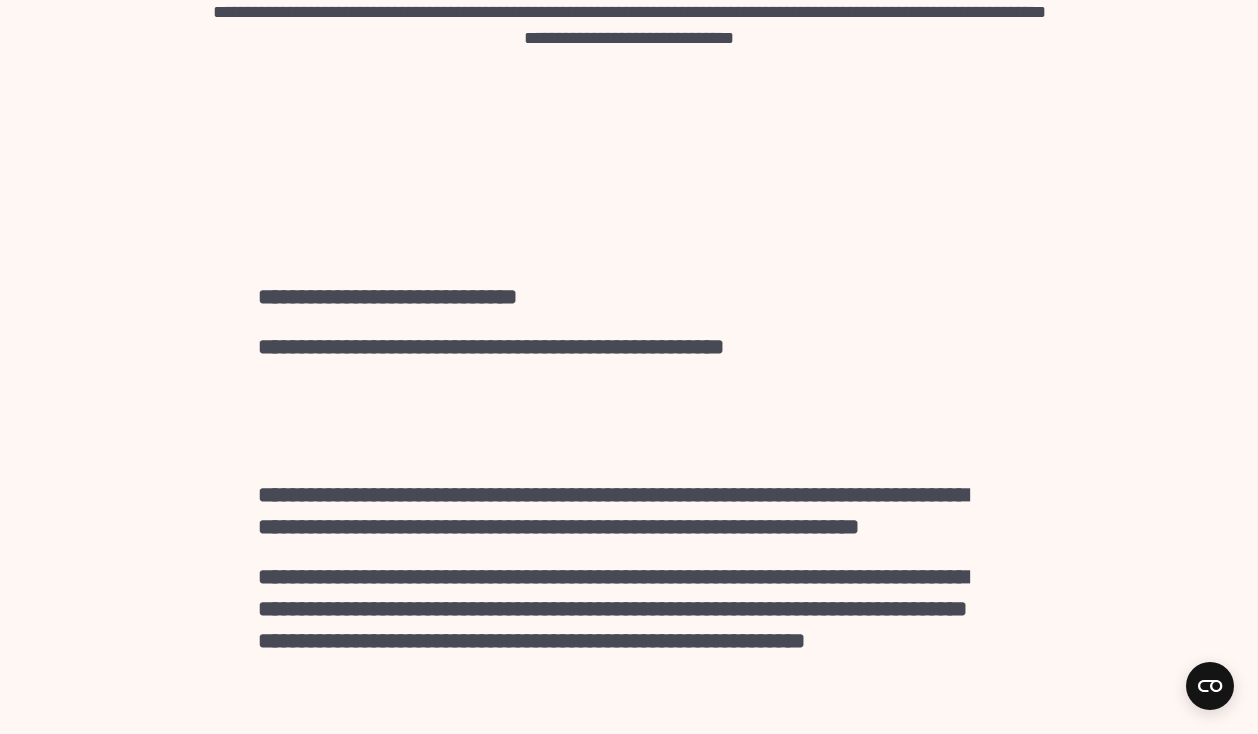 click at bounding box center (629, 396) 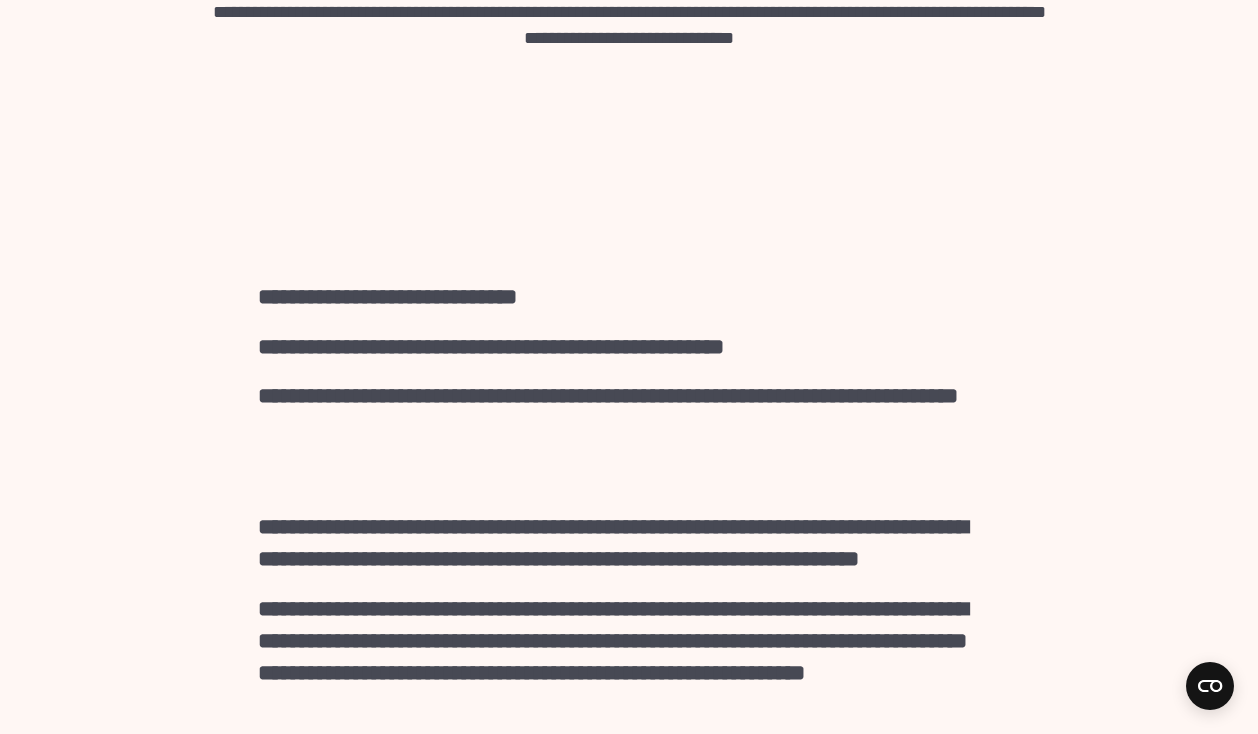 click on "[REDACTED]" at bounding box center [629, 412] 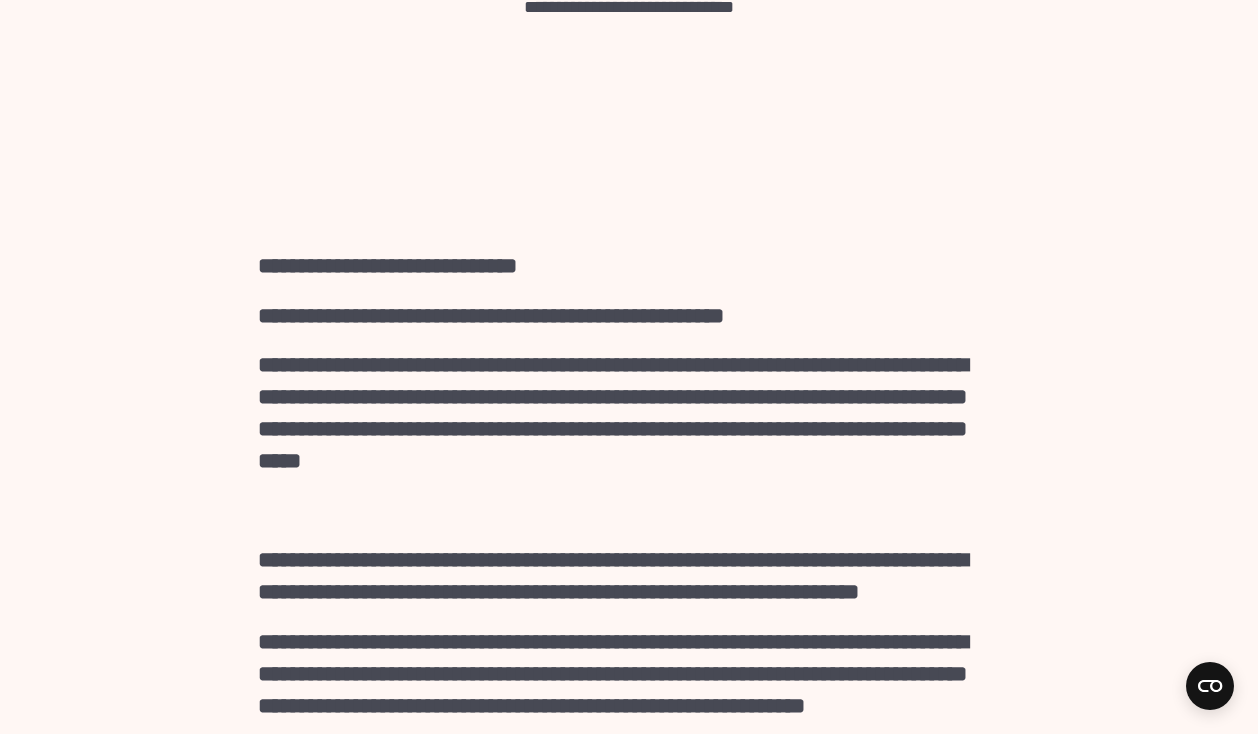 scroll, scrollTop: 349, scrollLeft: 0, axis: vertical 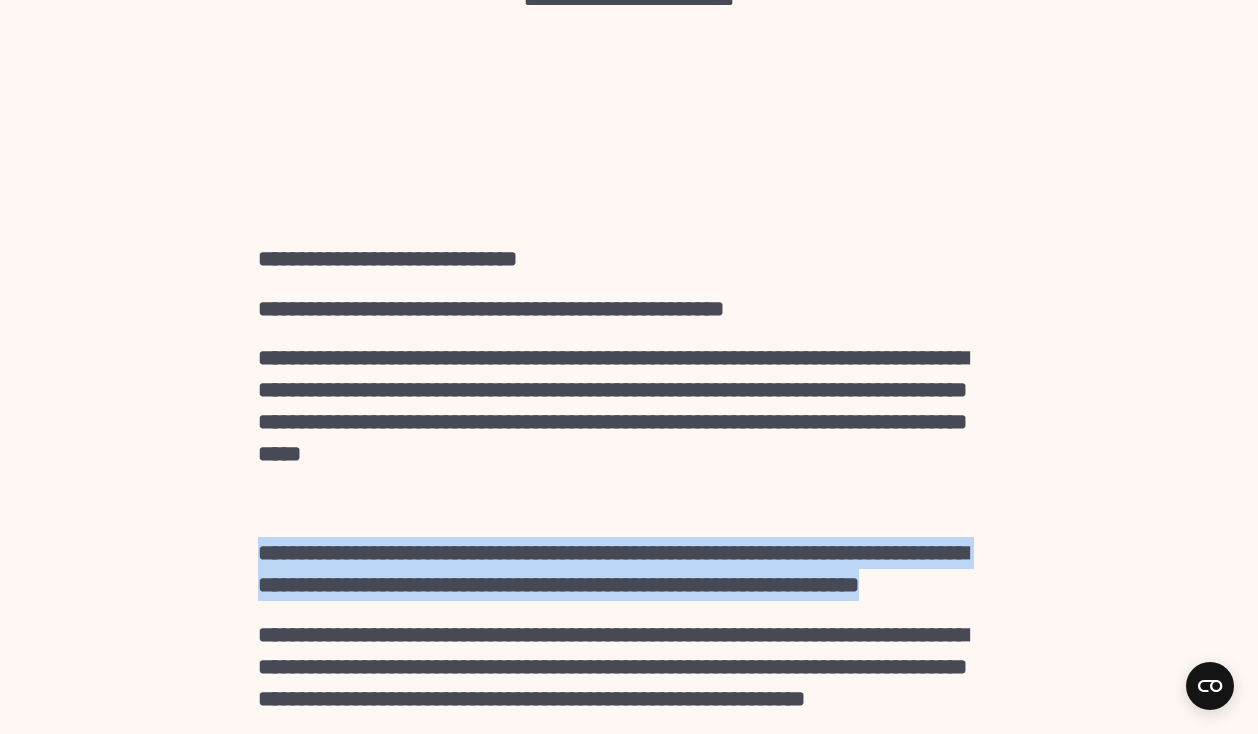 drag, startPoint x: 375, startPoint y: 517, endPoint x: 212, endPoint y: 450, distance: 176.2328 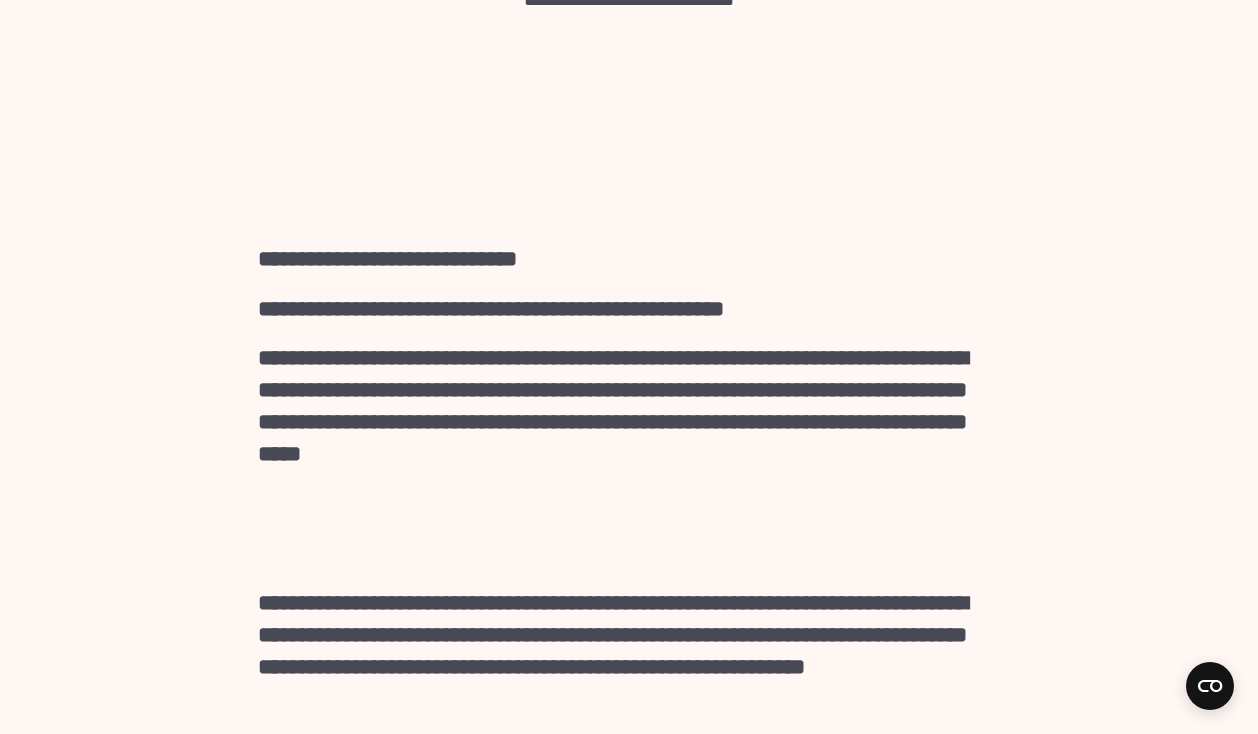 click on "**********" at bounding box center (629, 406) 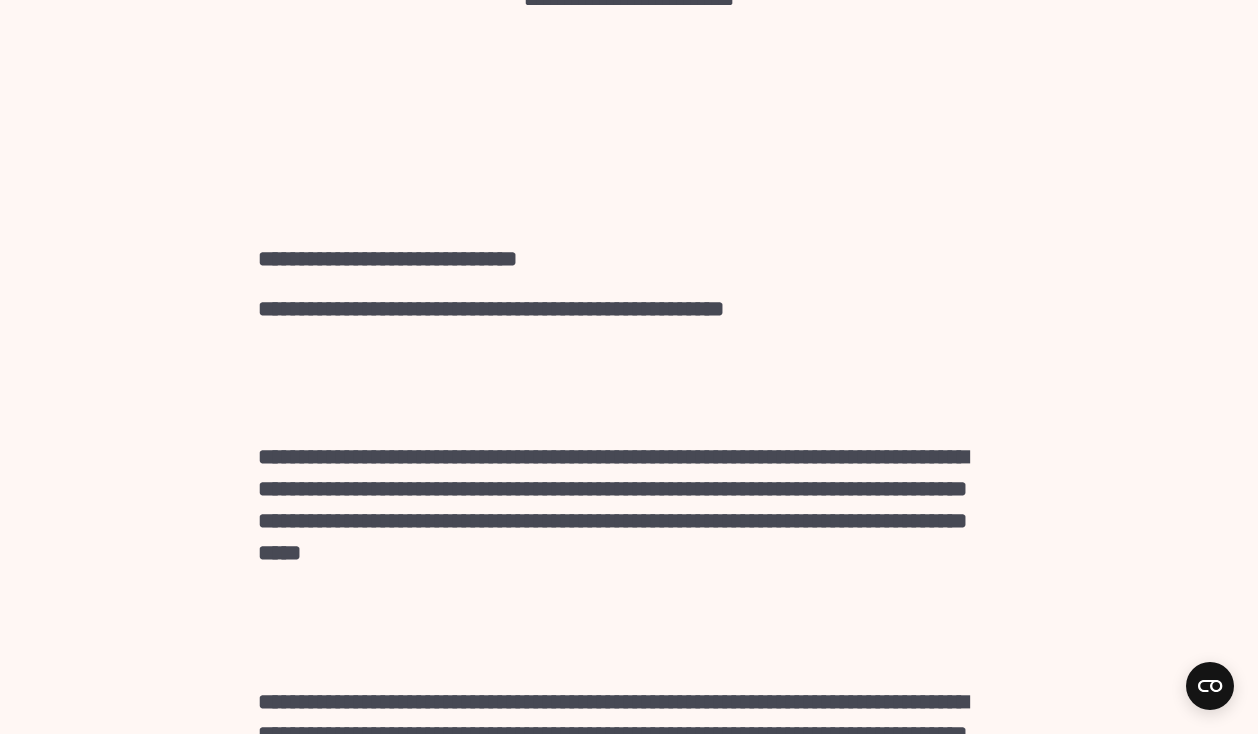 click at bounding box center (629, 358) 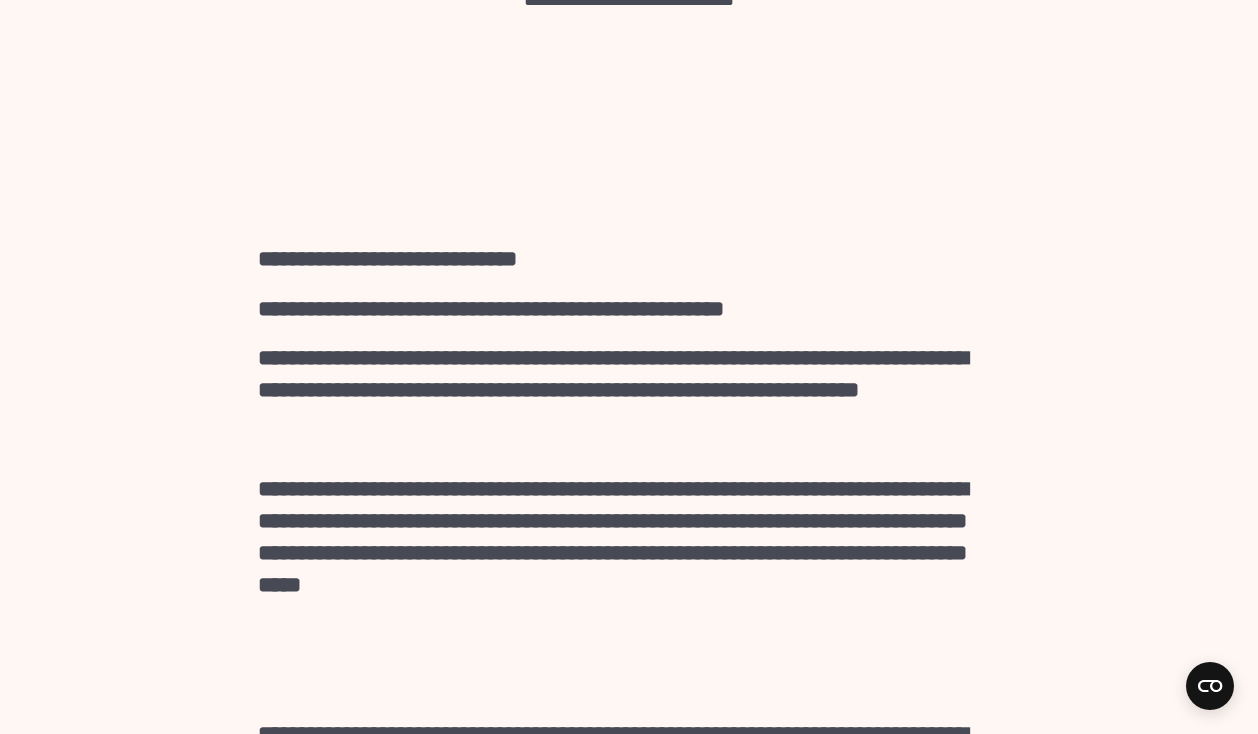 click at bounding box center (629, 440) 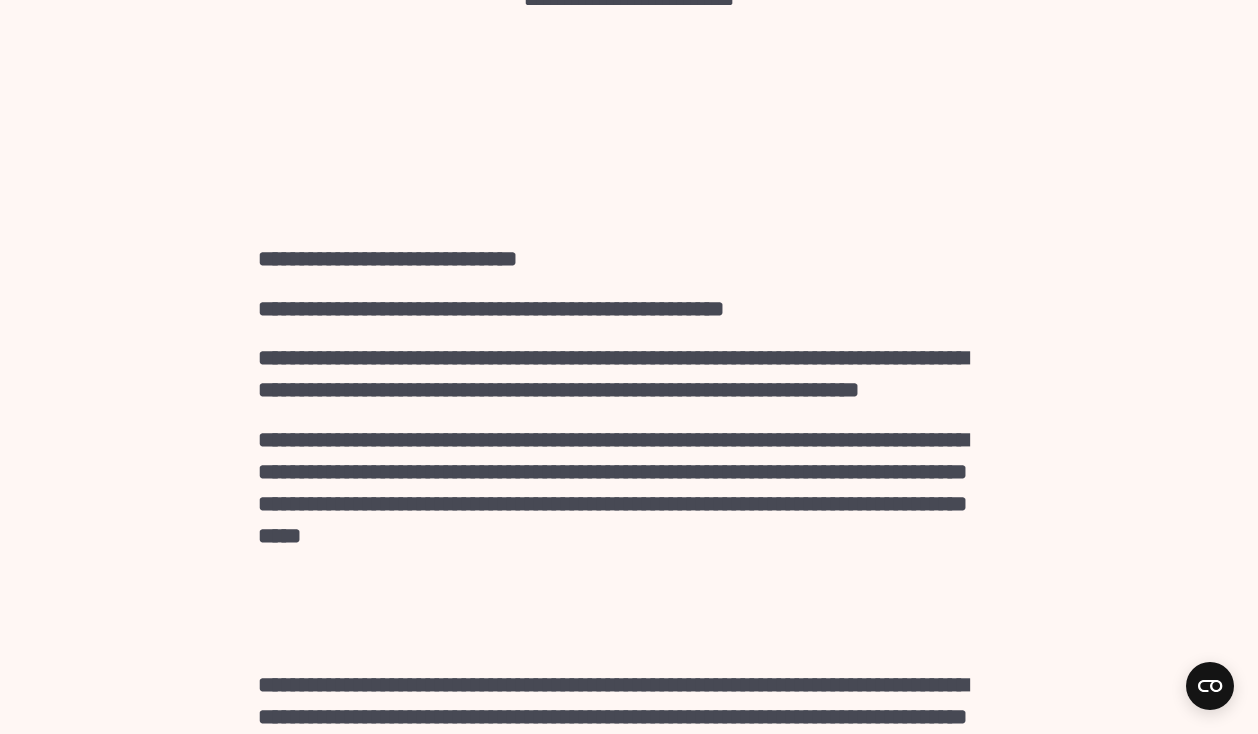 click on "**********" at bounding box center [629, 309] 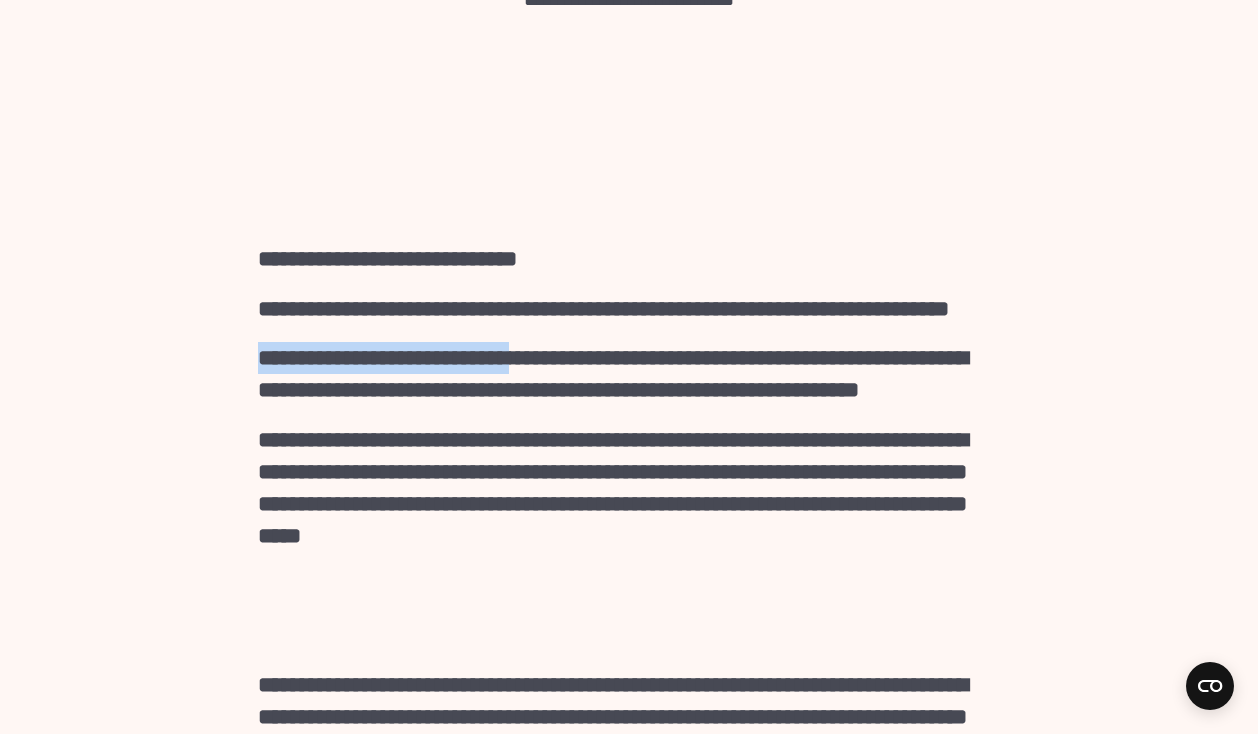 drag, startPoint x: 539, startPoint y: 294, endPoint x: 203, endPoint y: 295, distance: 336.0015 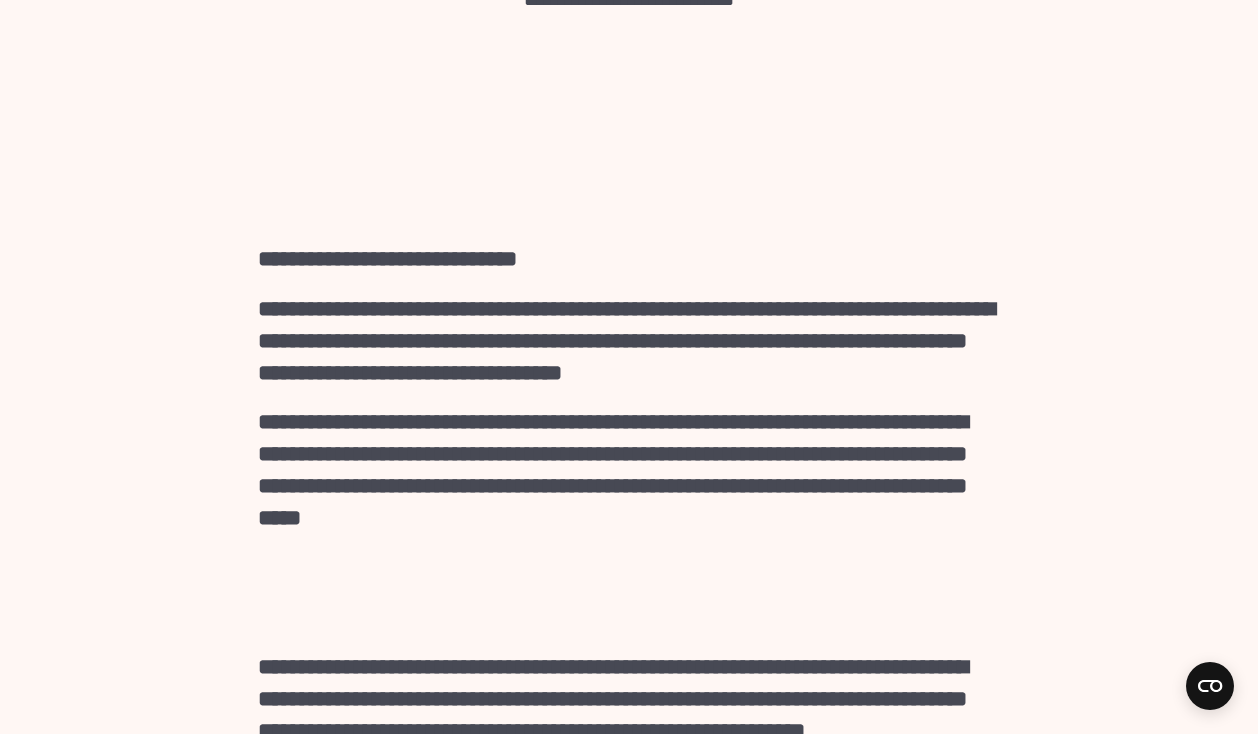 click on "[REDACTED]" at bounding box center [629, 1354] 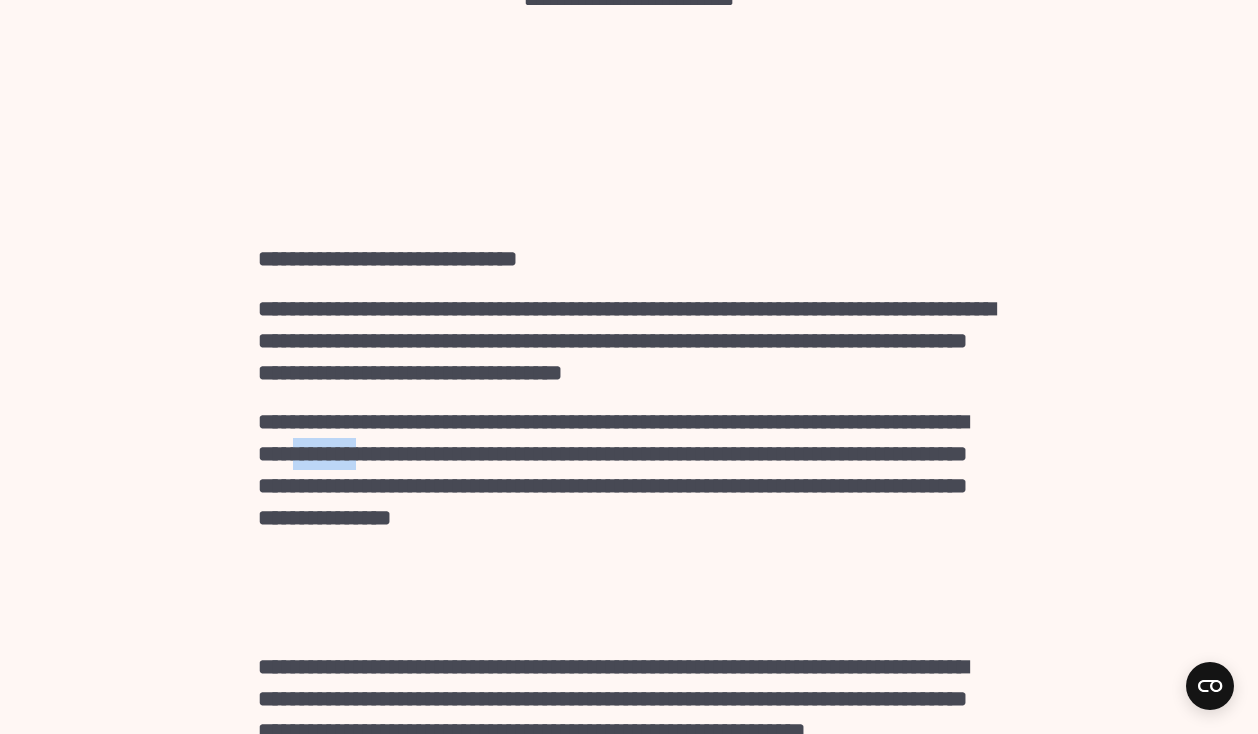 drag, startPoint x: 433, startPoint y: 359, endPoint x: 376, endPoint y: 359, distance: 57 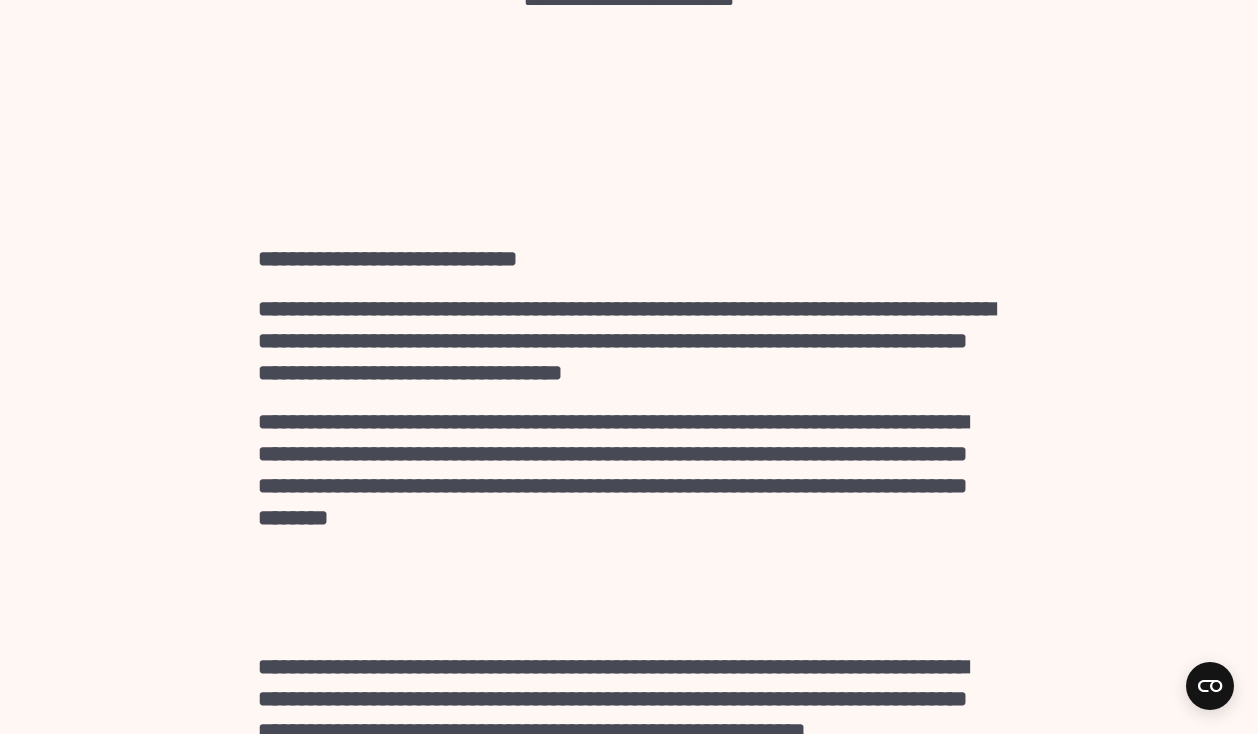 click on "[REDACTED]" at bounding box center (629, 470) 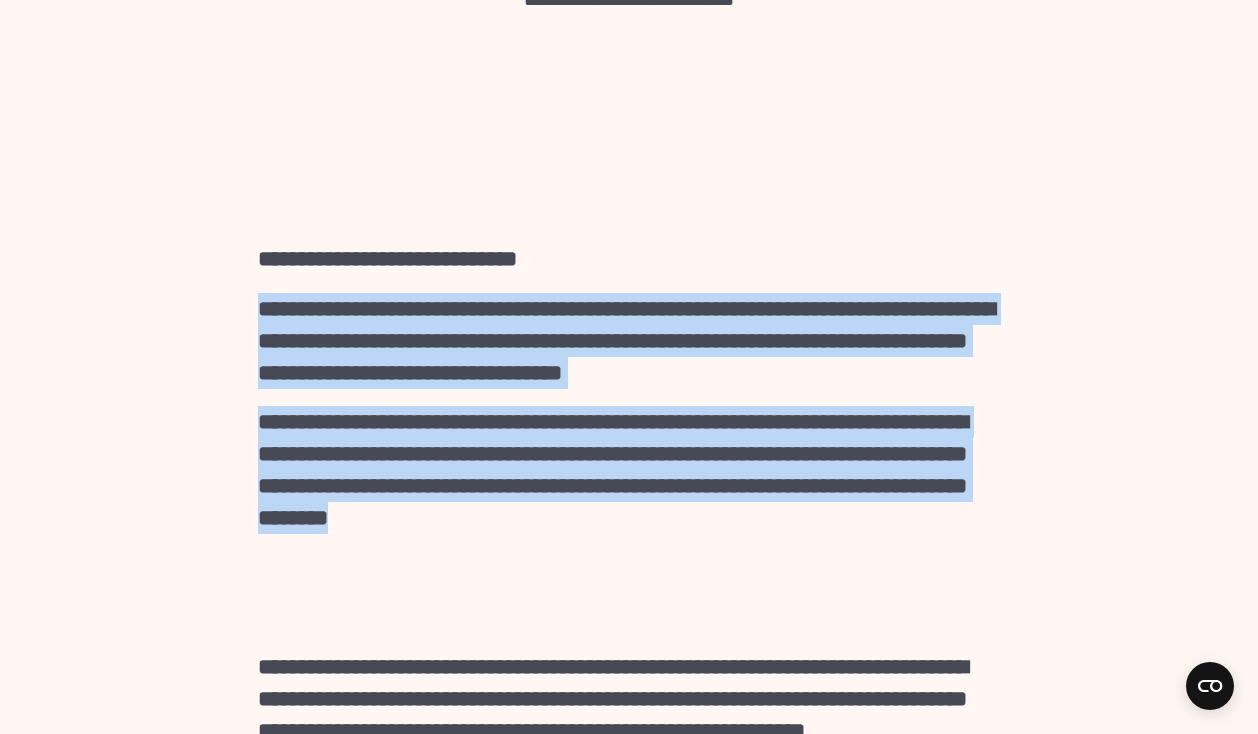 drag, startPoint x: 671, startPoint y: 439, endPoint x: 218, endPoint y: 208, distance: 508.4978 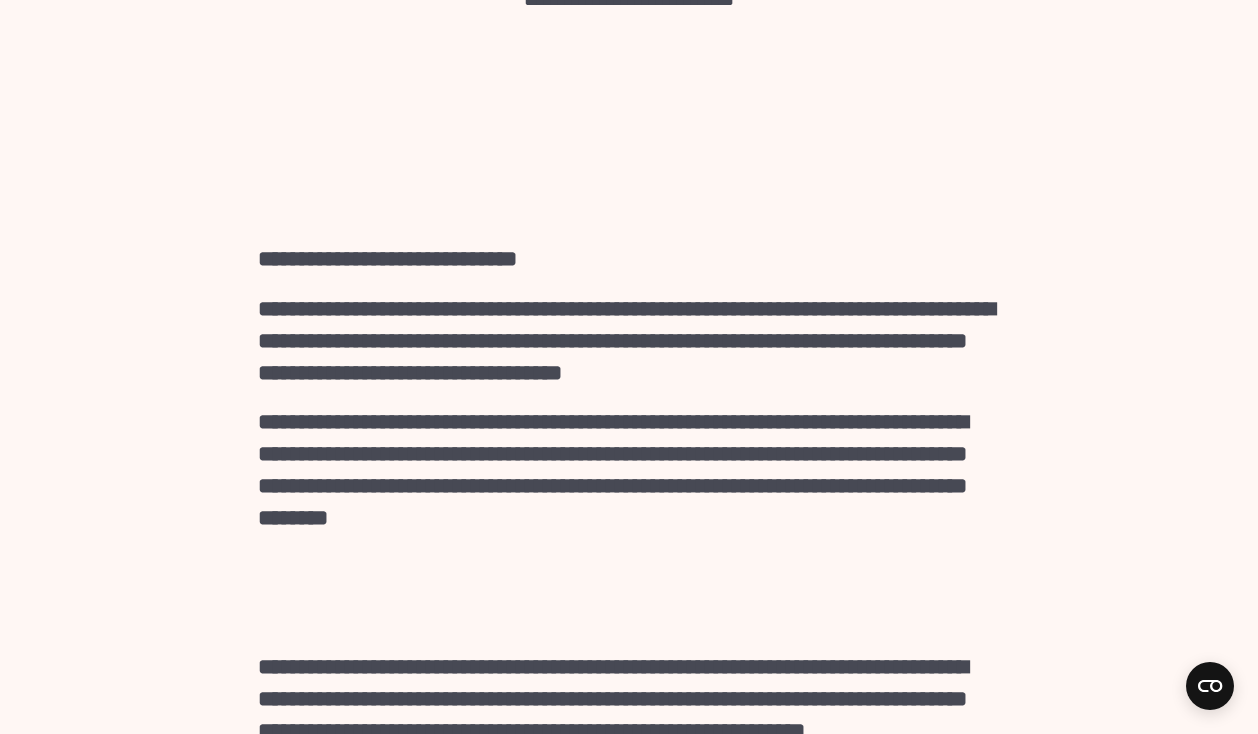 click on "[REDACTED]" at bounding box center [629, 470] 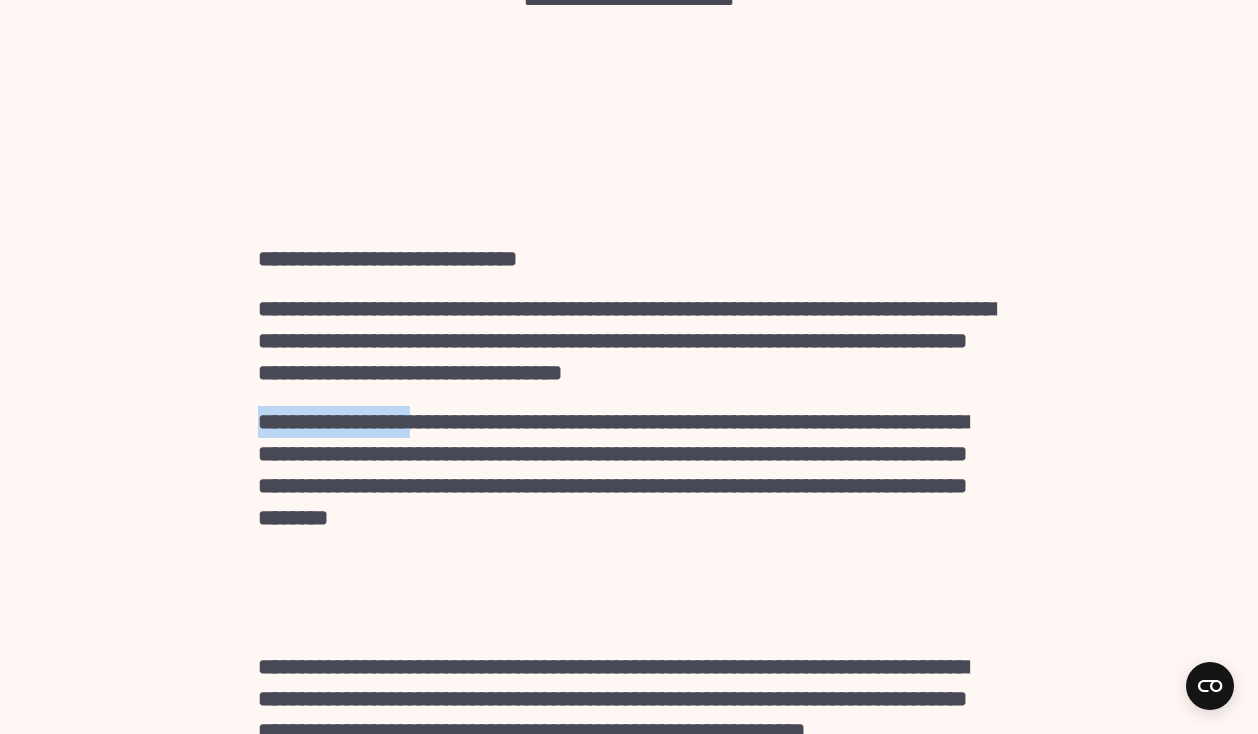 drag, startPoint x: 254, startPoint y: 333, endPoint x: 423, endPoint y: 336, distance: 169.02663 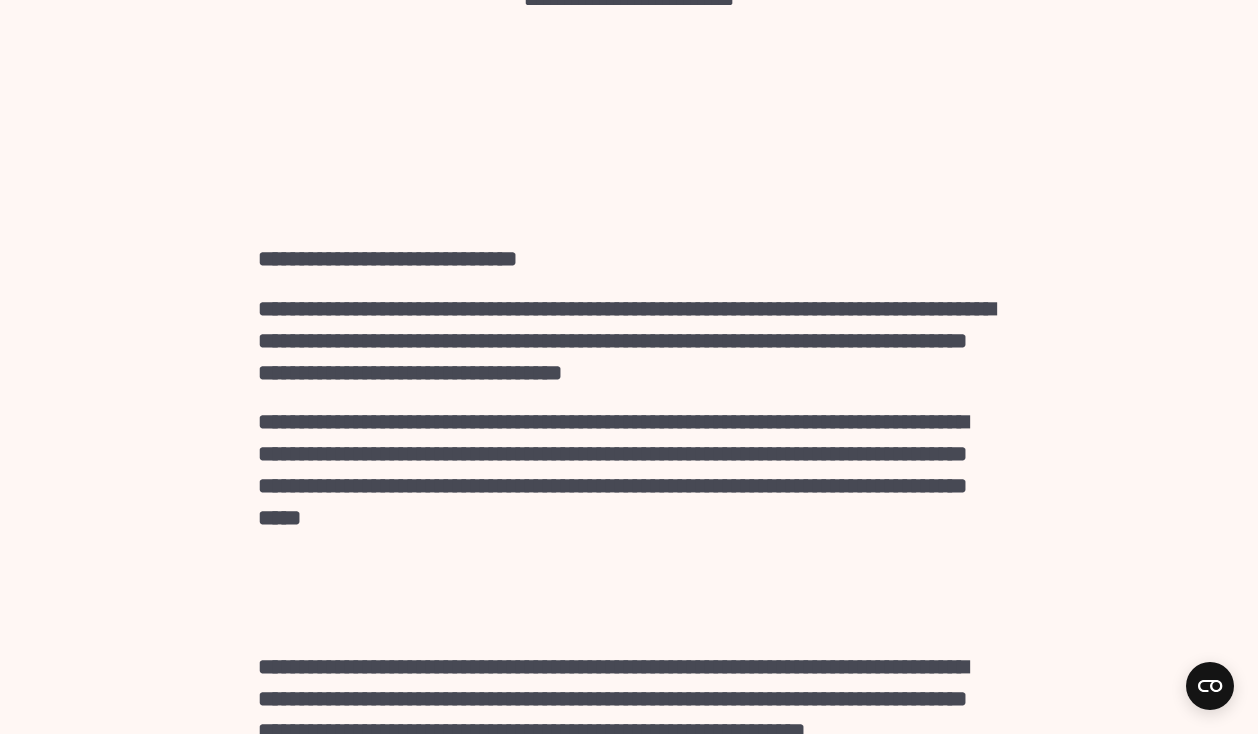click on "**********" at bounding box center (629, 470) 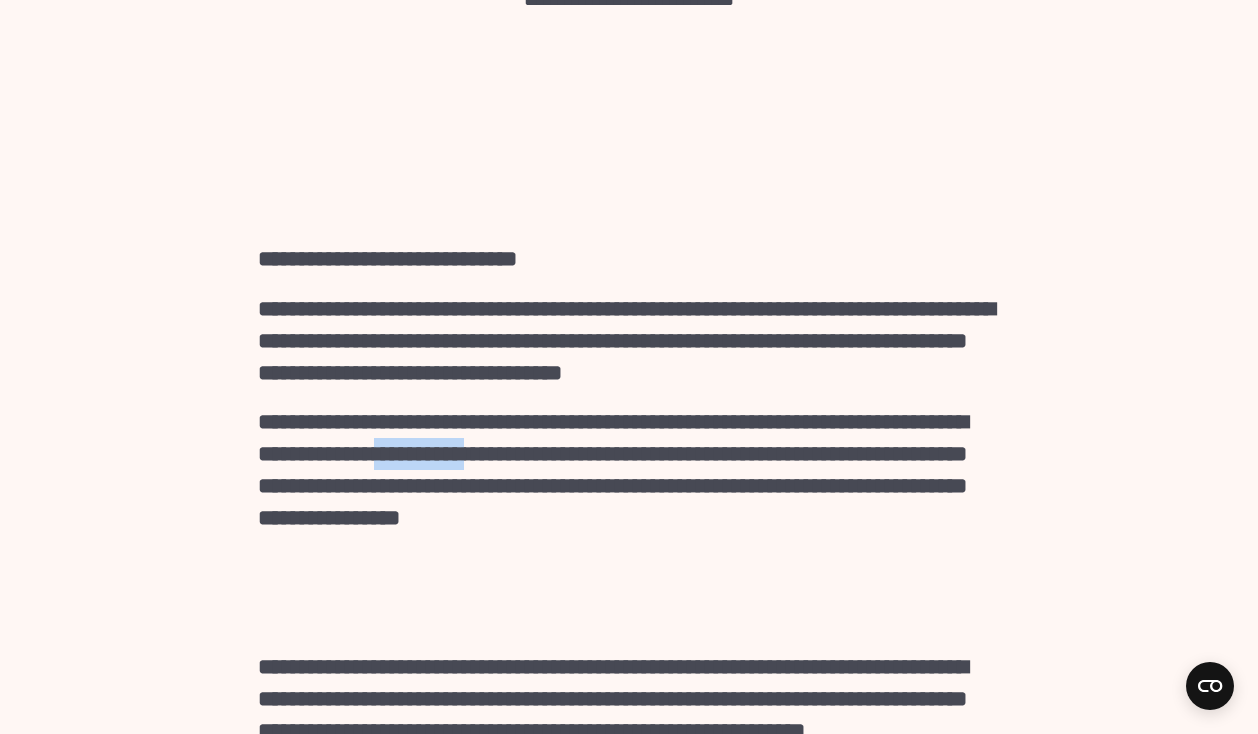 drag, startPoint x: 589, startPoint y: 358, endPoint x: 475, endPoint y: 363, distance: 114.1096 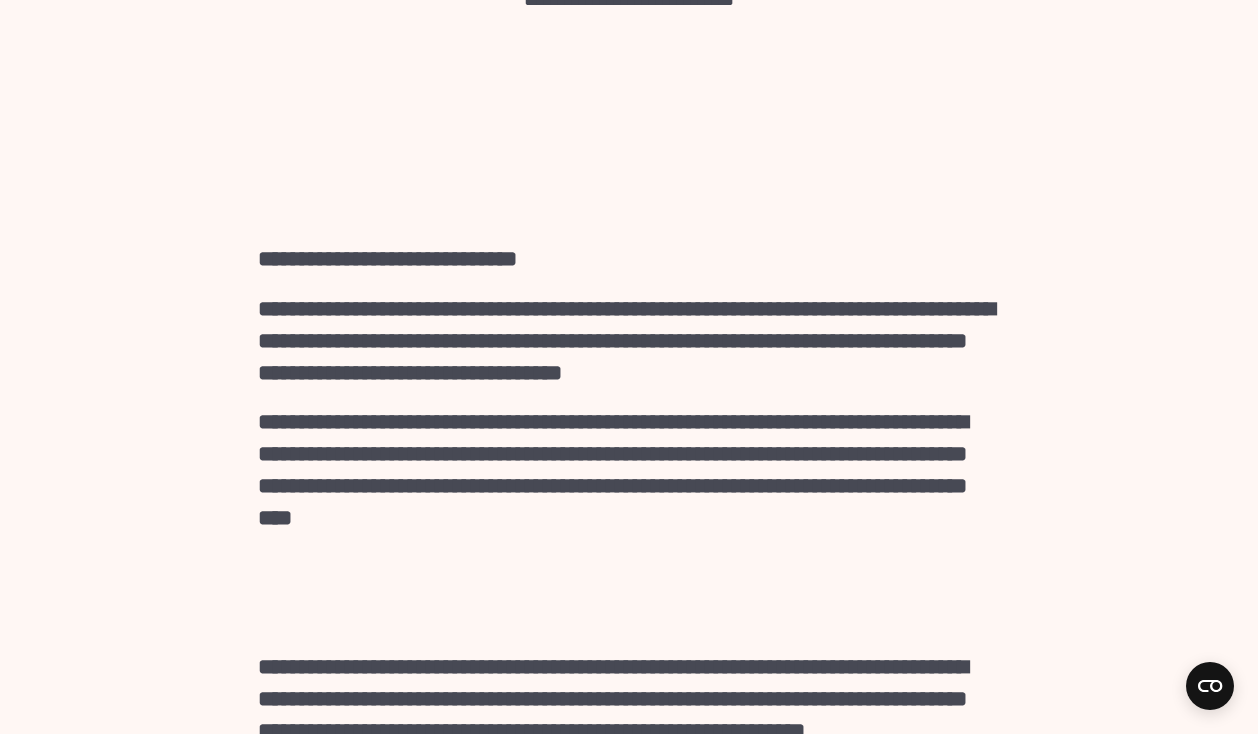 click at bounding box center (629, 568) 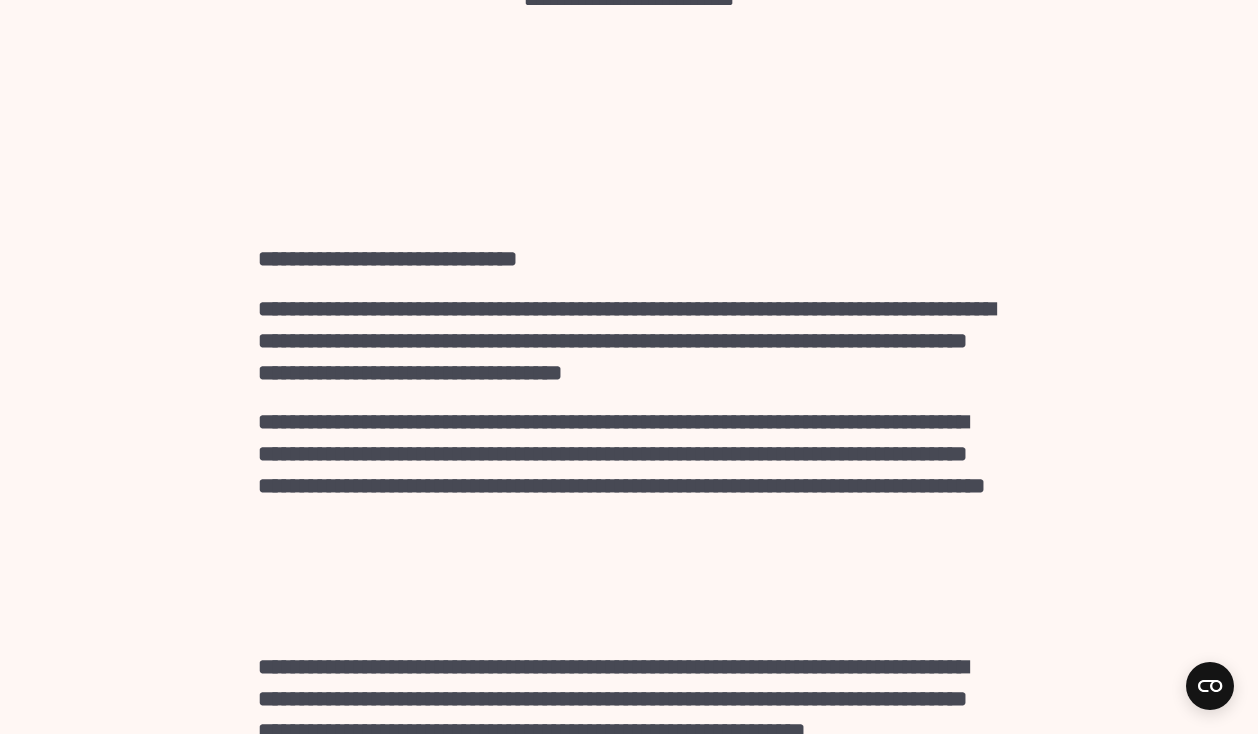 click on "**********" at bounding box center [629, 470] 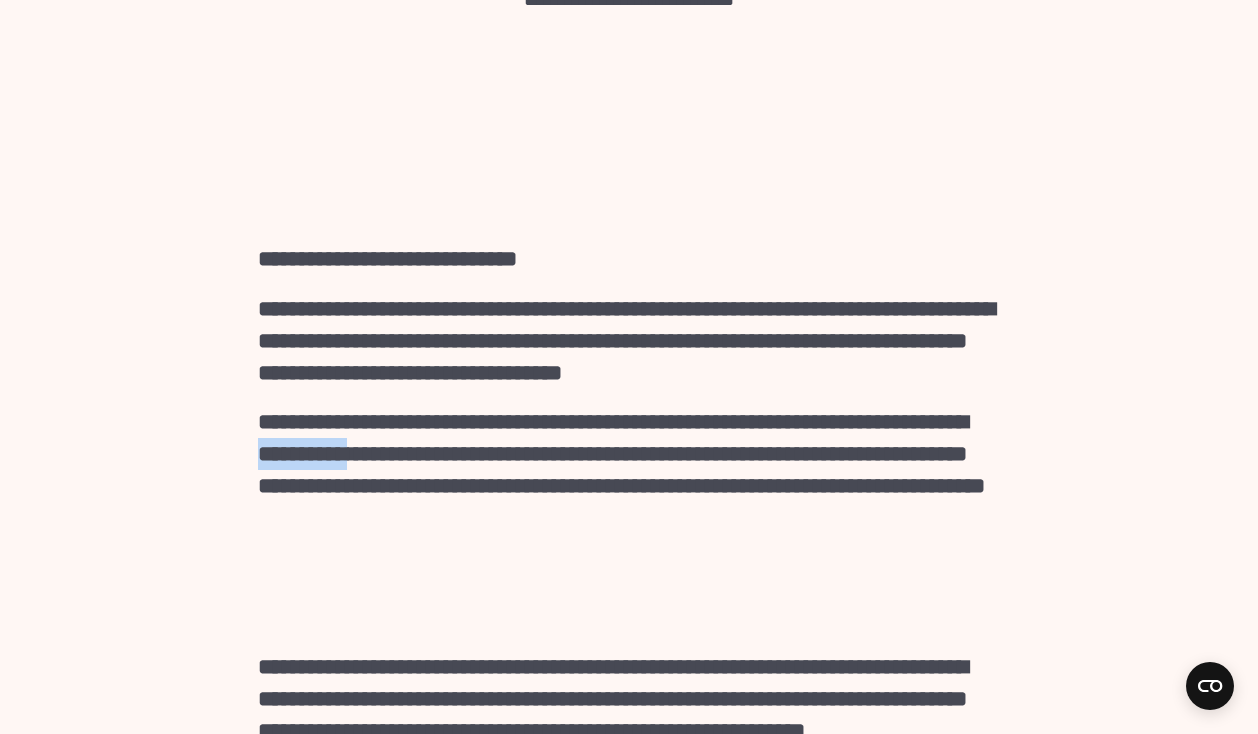 drag, startPoint x: 452, startPoint y: 366, endPoint x: 353, endPoint y: 365, distance: 99.00505 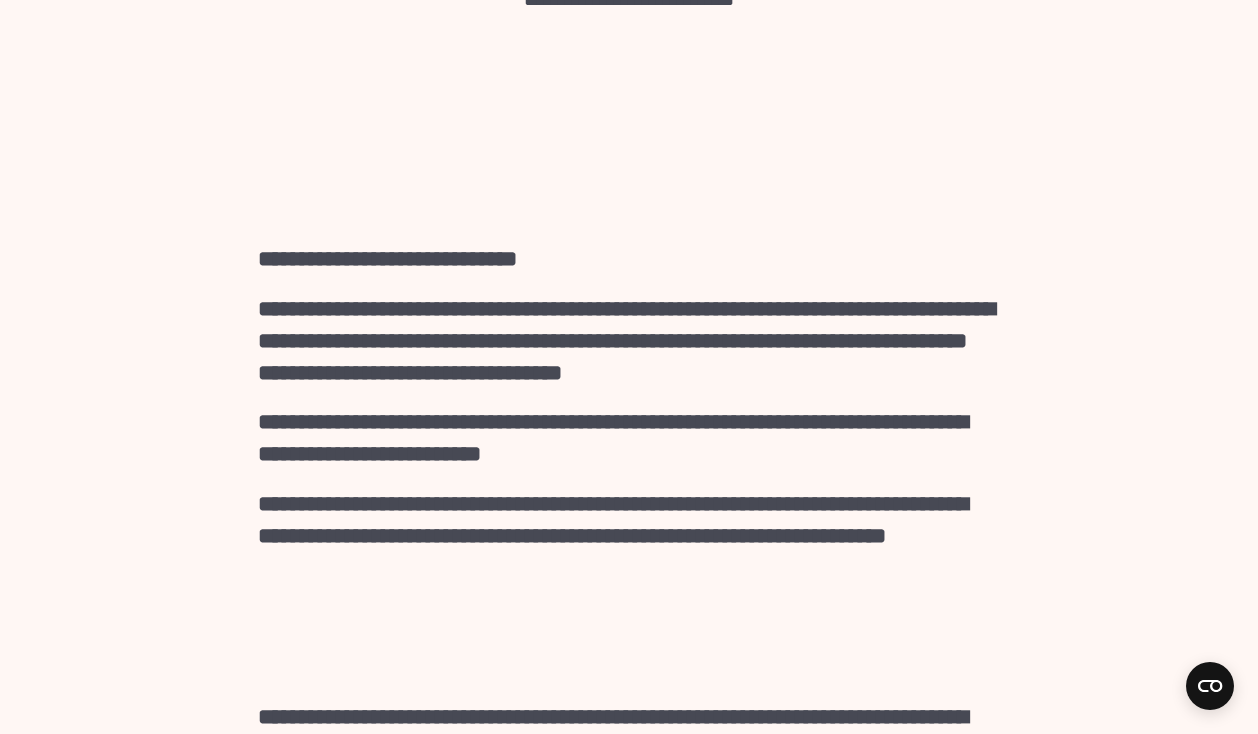 click on "[REDACTED]" at bounding box center [629, 438] 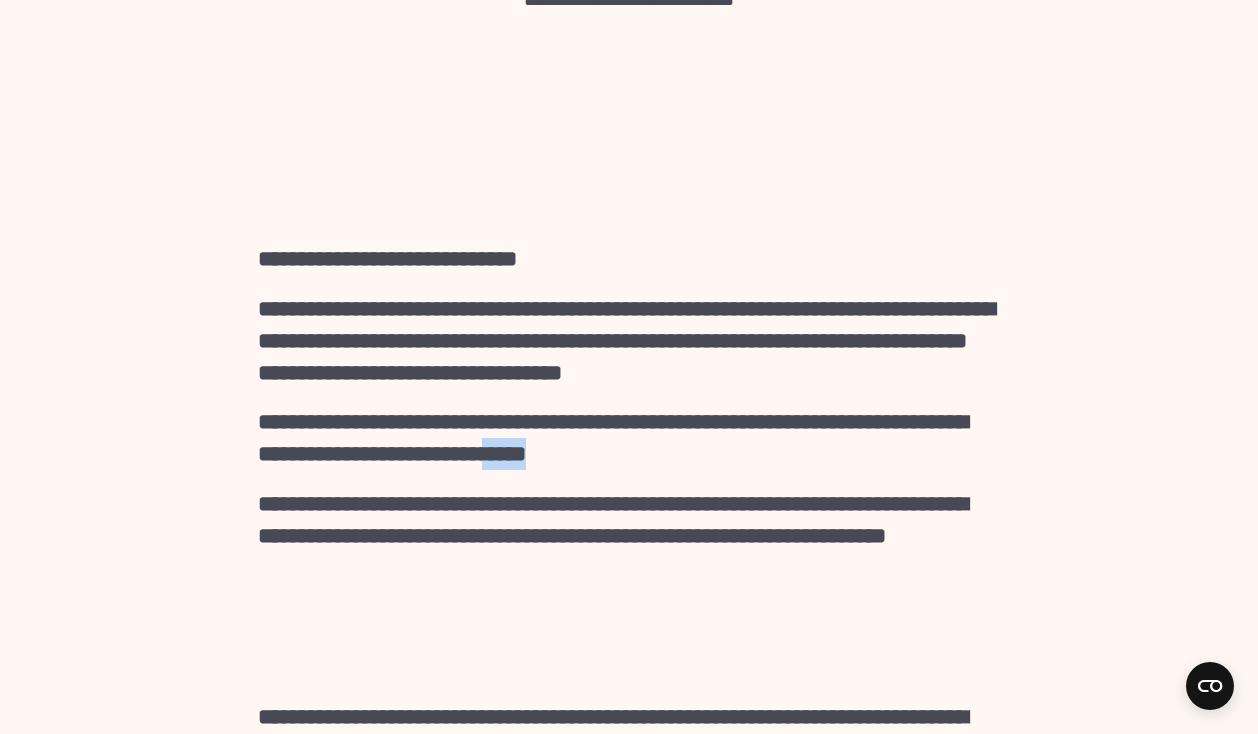 drag, startPoint x: 696, startPoint y: 360, endPoint x: 643, endPoint y: 360, distance: 53 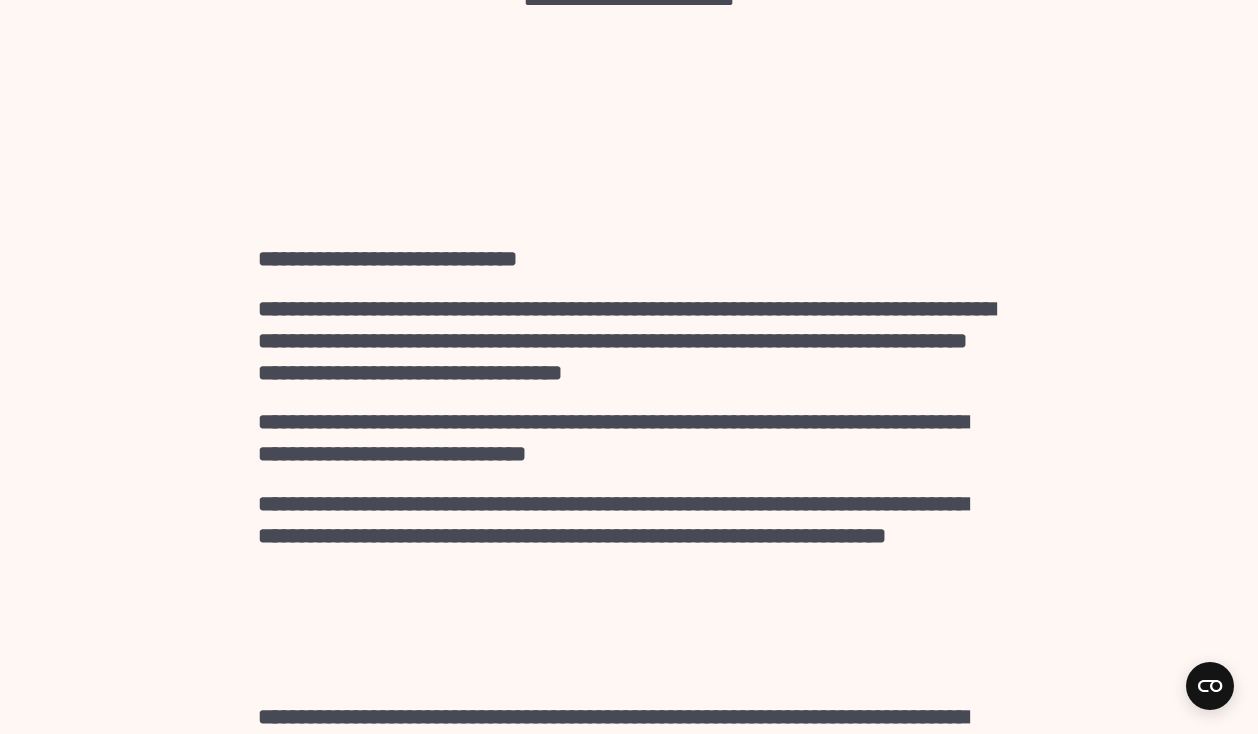click on "[REDACTED]" at bounding box center [629, 438] 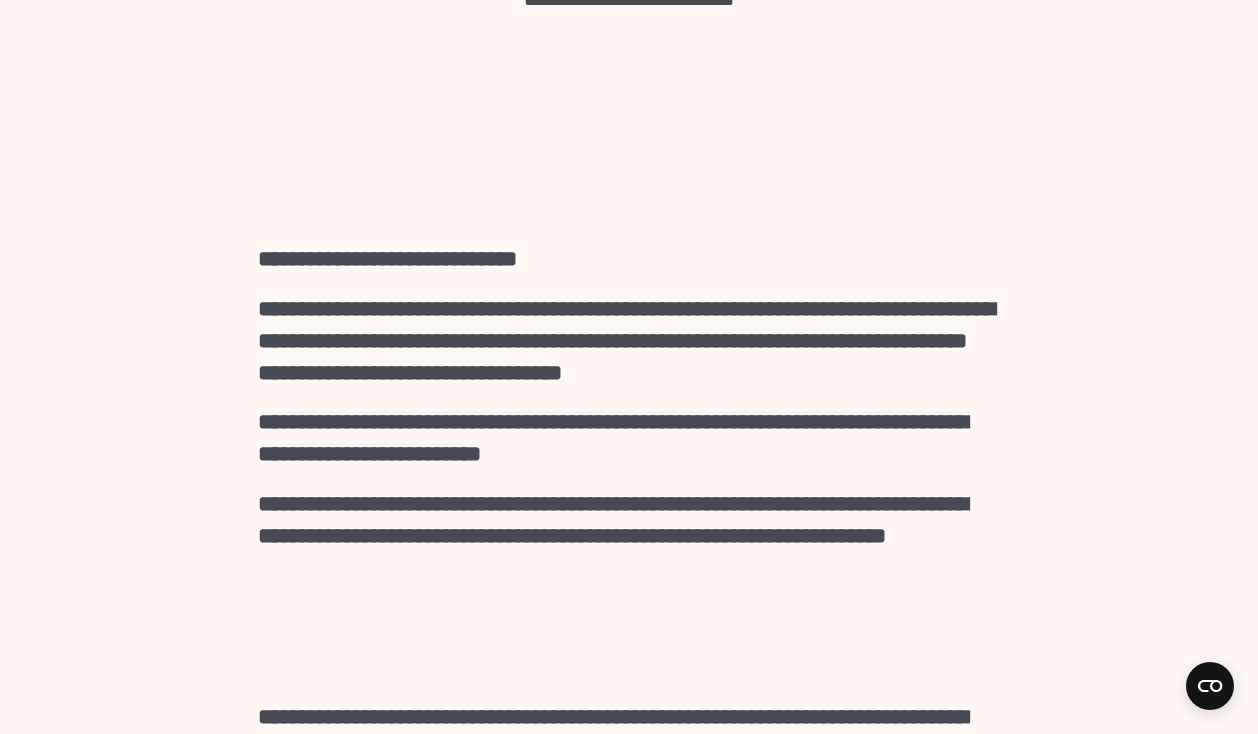 click on "**********" at bounding box center [629, 1379] 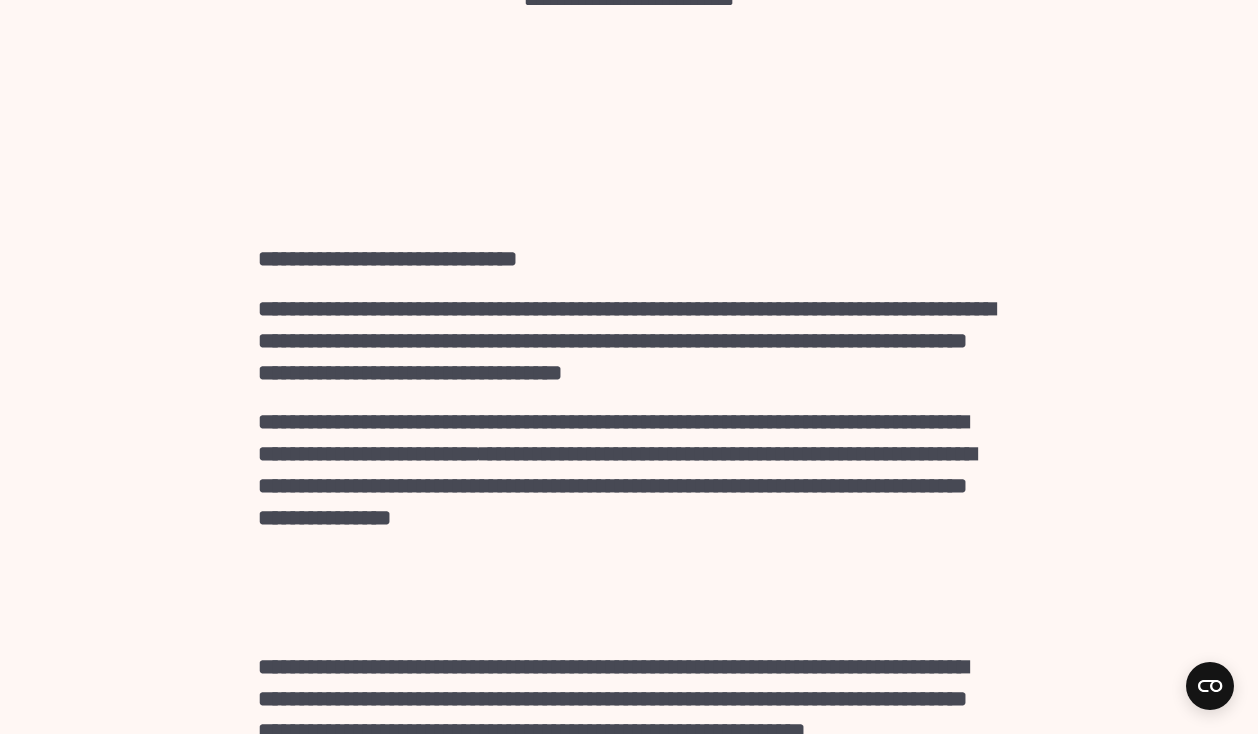 click at bounding box center (629, 617) 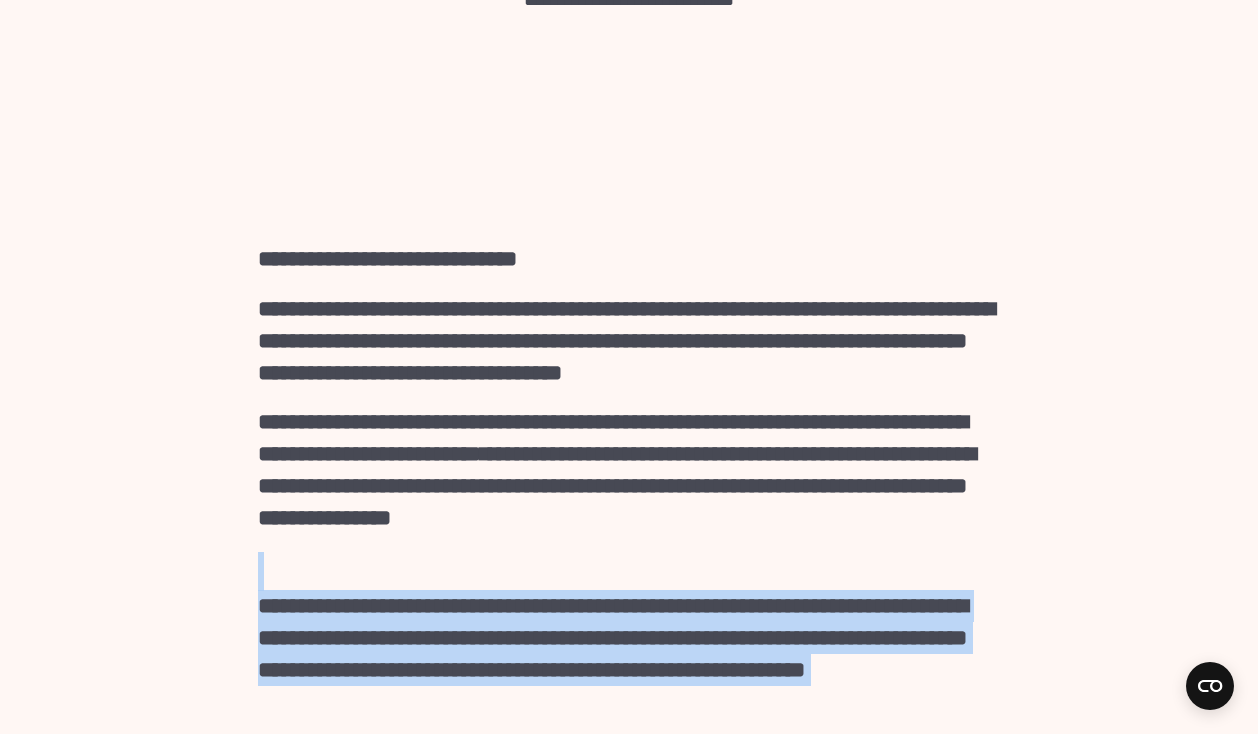 drag, startPoint x: 473, startPoint y: 624, endPoint x: 179, endPoint y: 484, distance: 325.63168 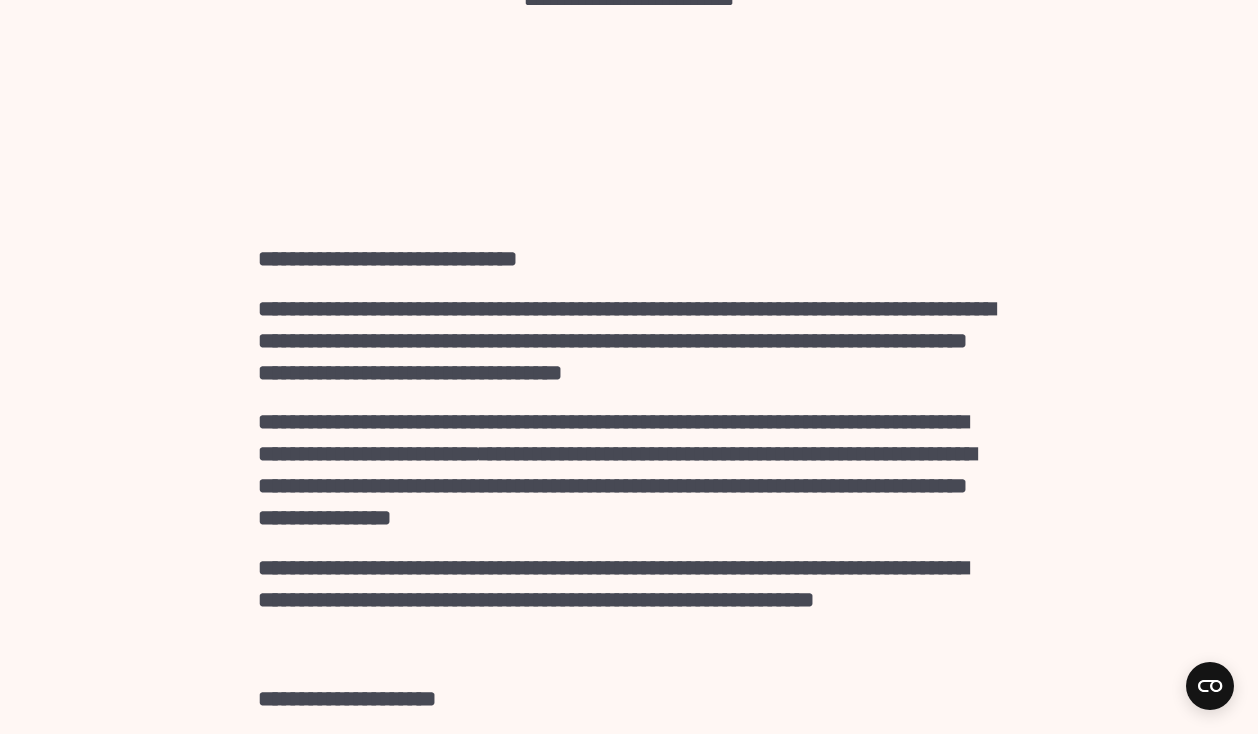 click at bounding box center [629, 649] 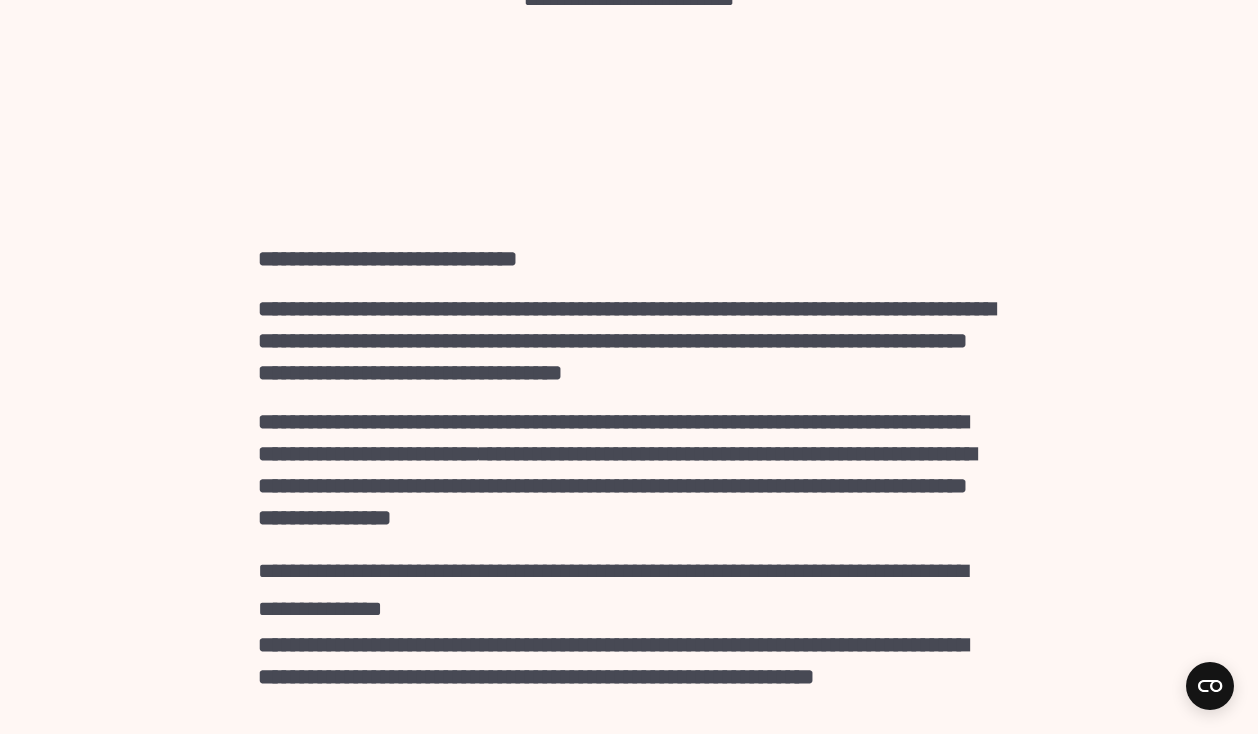 click on "**********" at bounding box center [629, 1256] 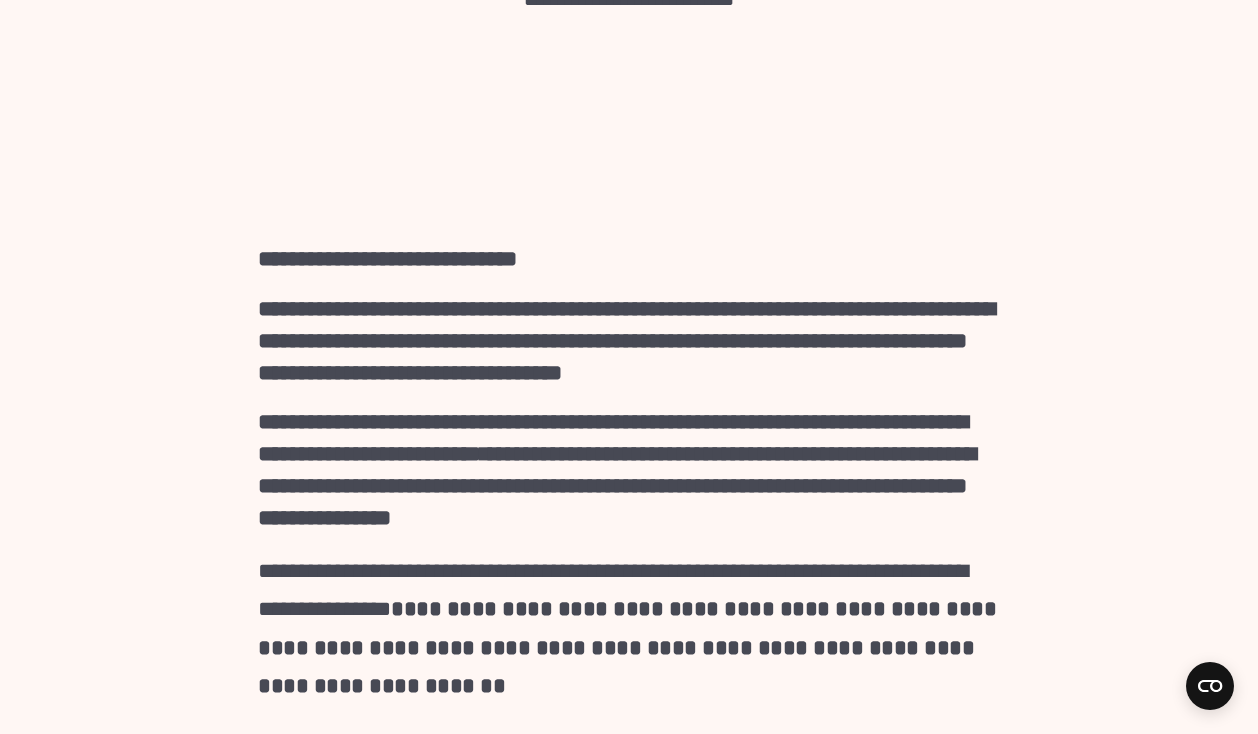 click on "[REDACTED]" at bounding box center [627, 647] 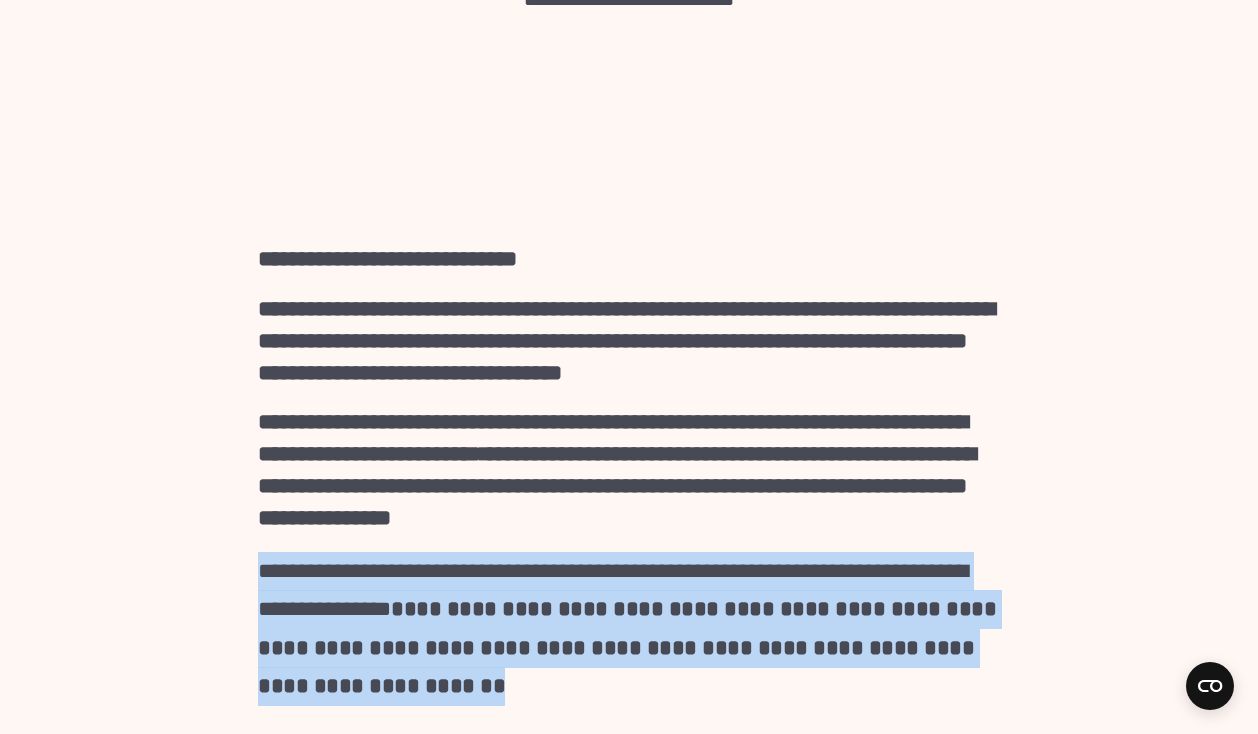 drag, startPoint x: 708, startPoint y: 597, endPoint x: 251, endPoint y: 476, distance: 472.74728 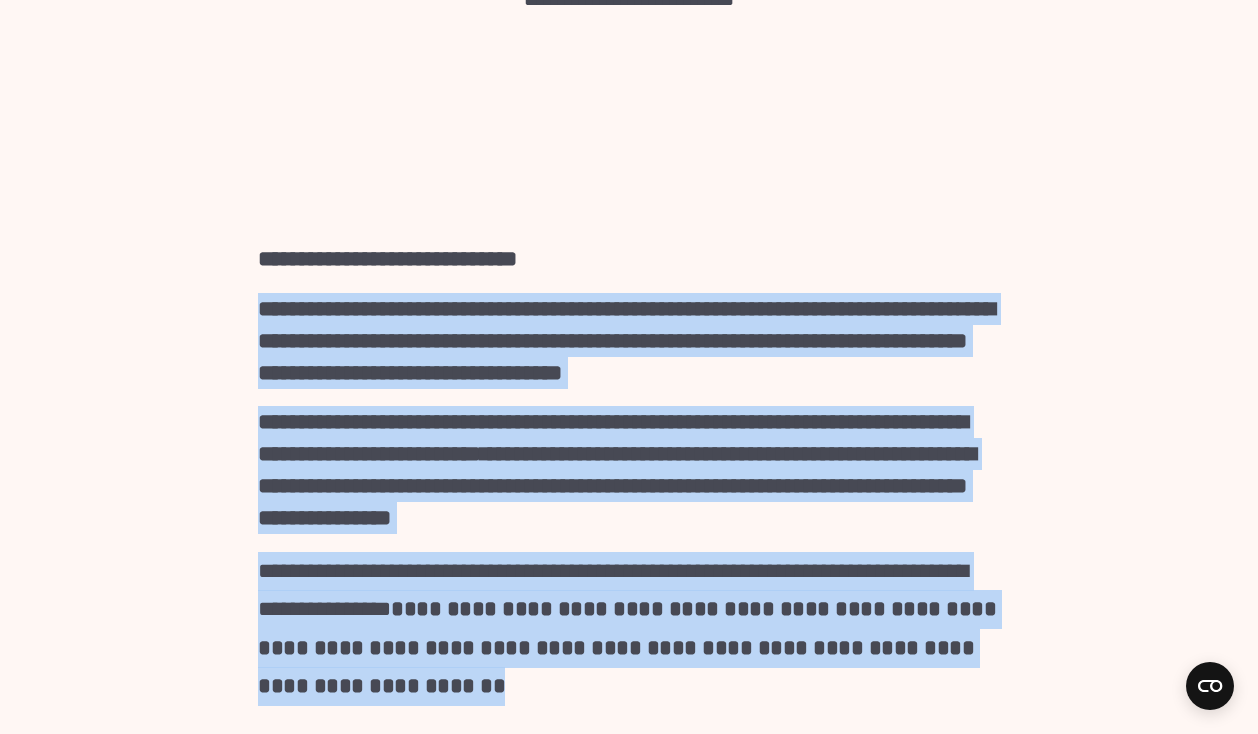 drag, startPoint x: 716, startPoint y: 602, endPoint x: 256, endPoint y: 228, distance: 592.8541 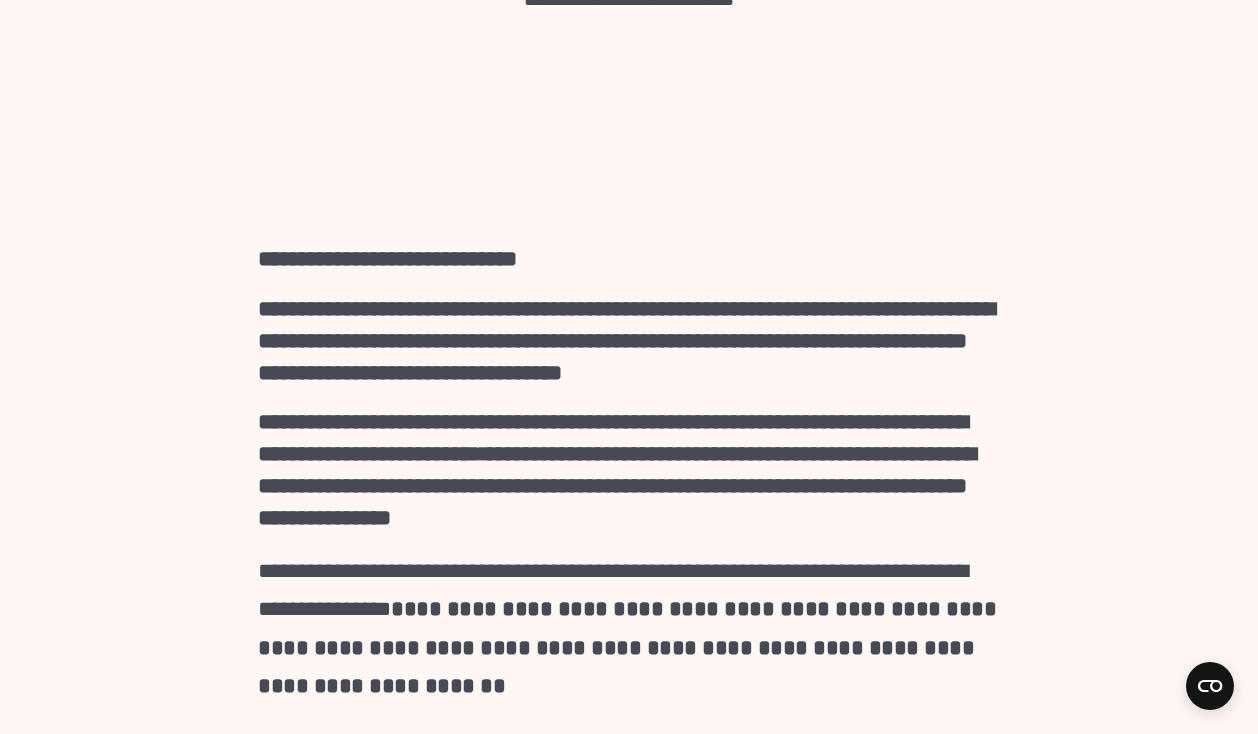 click on "[REDACTED]" at bounding box center [627, 647] 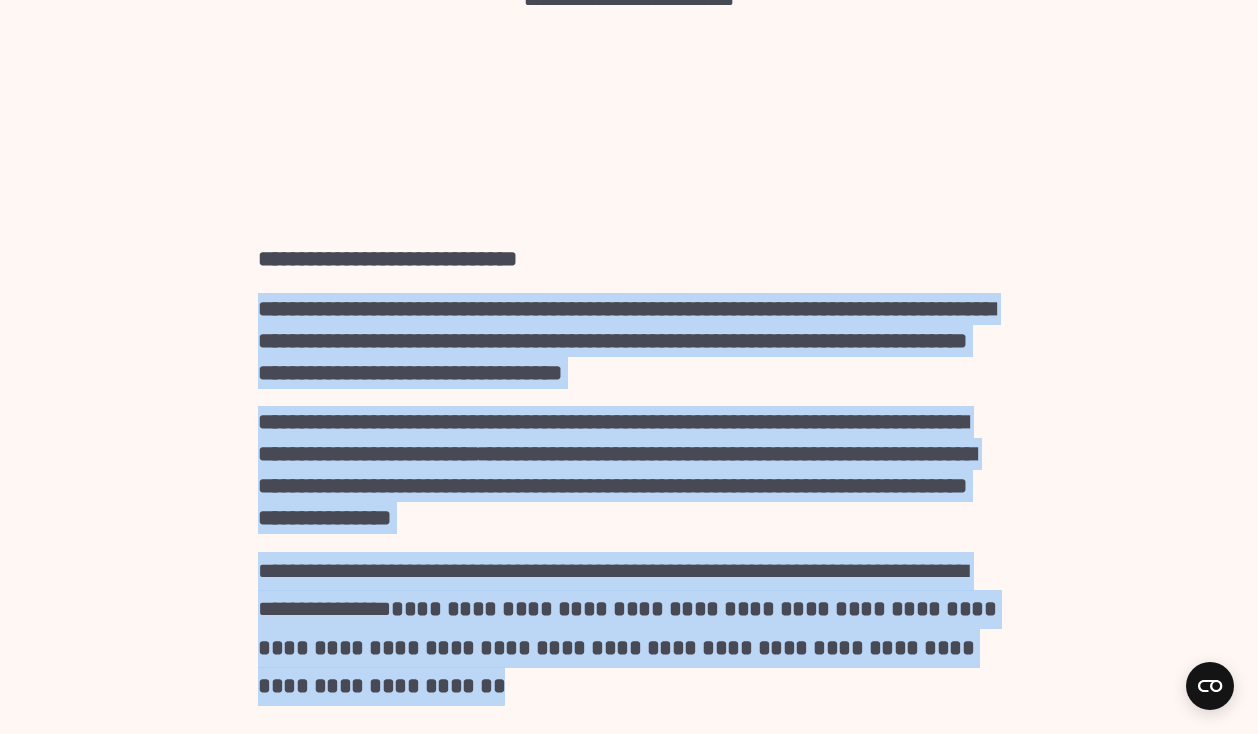 drag, startPoint x: 681, startPoint y: 601, endPoint x: 245, endPoint y: 209, distance: 586.3105 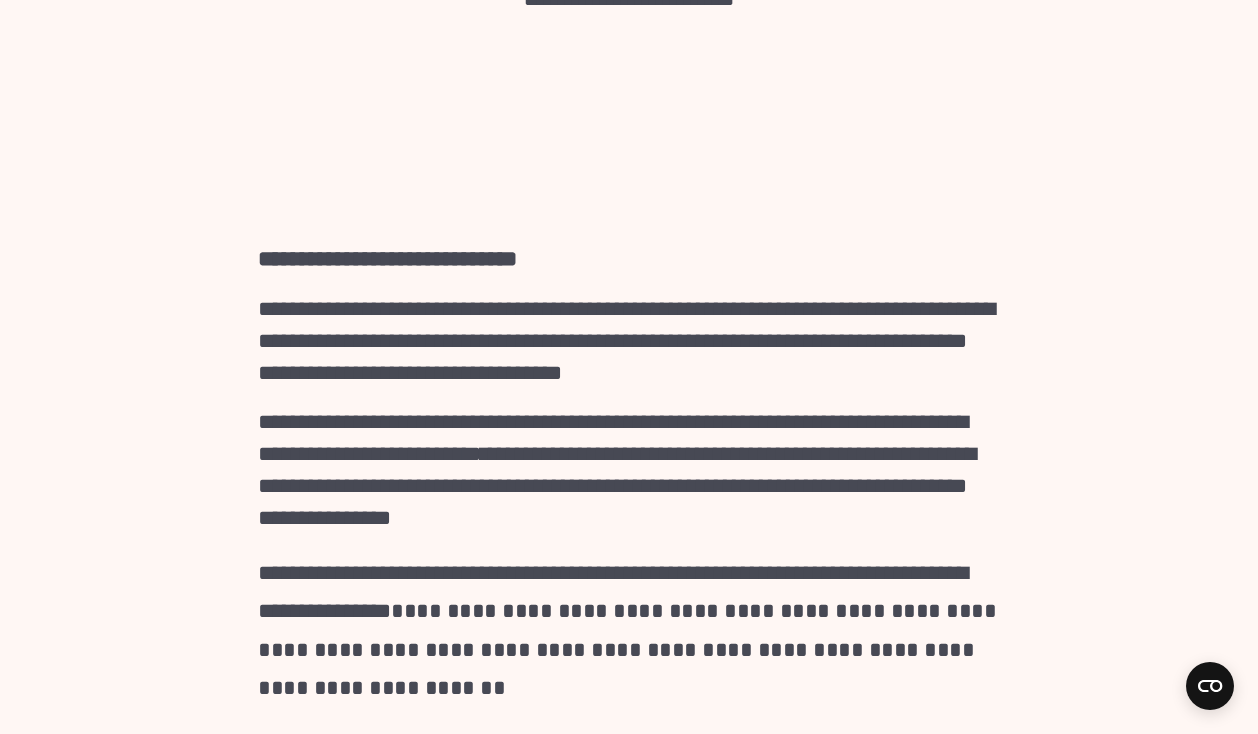 click at bounding box center [629, 724] 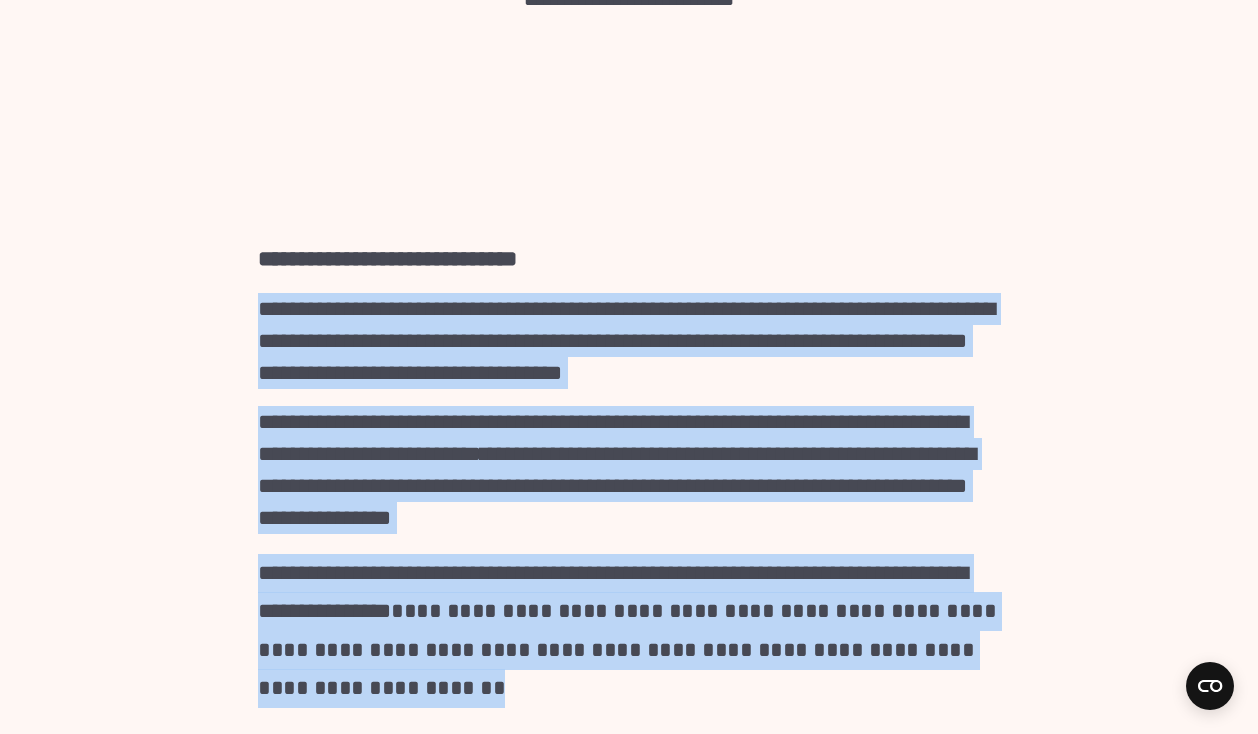 drag, startPoint x: 648, startPoint y: 598, endPoint x: 171, endPoint y: 212, distance: 613.61633 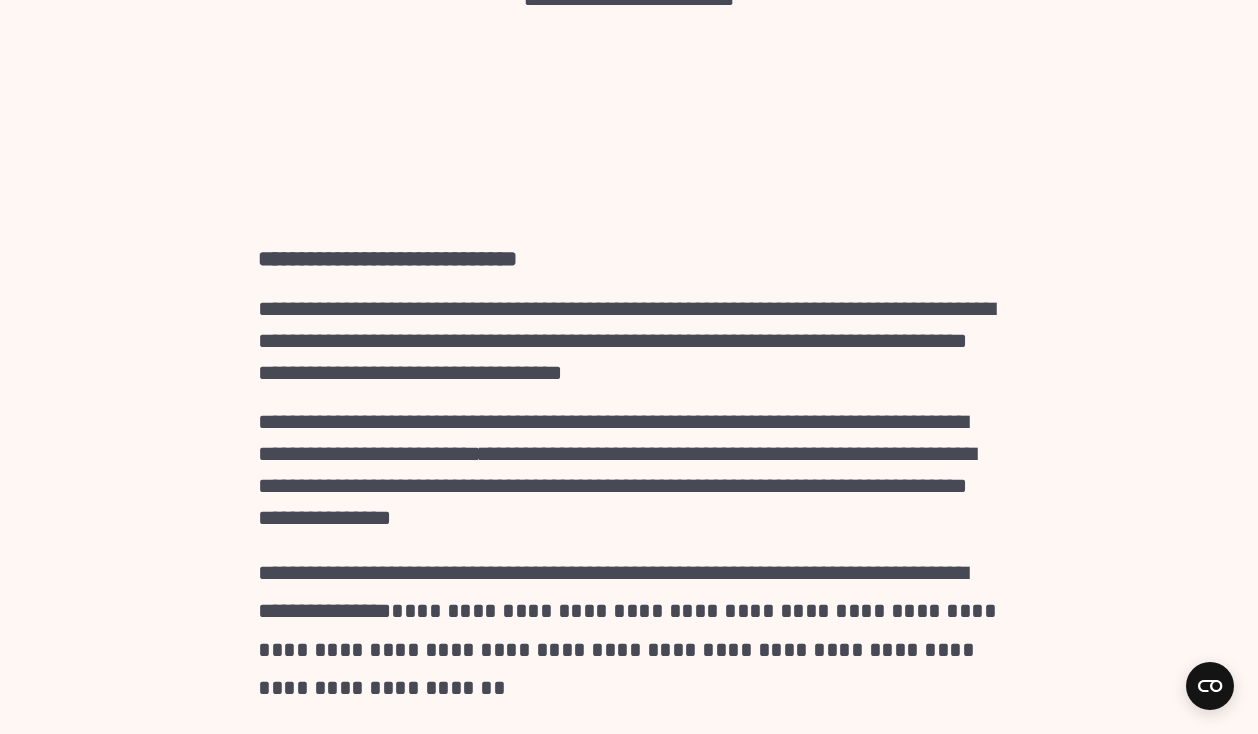 click on "**********" at bounding box center [626, 341] 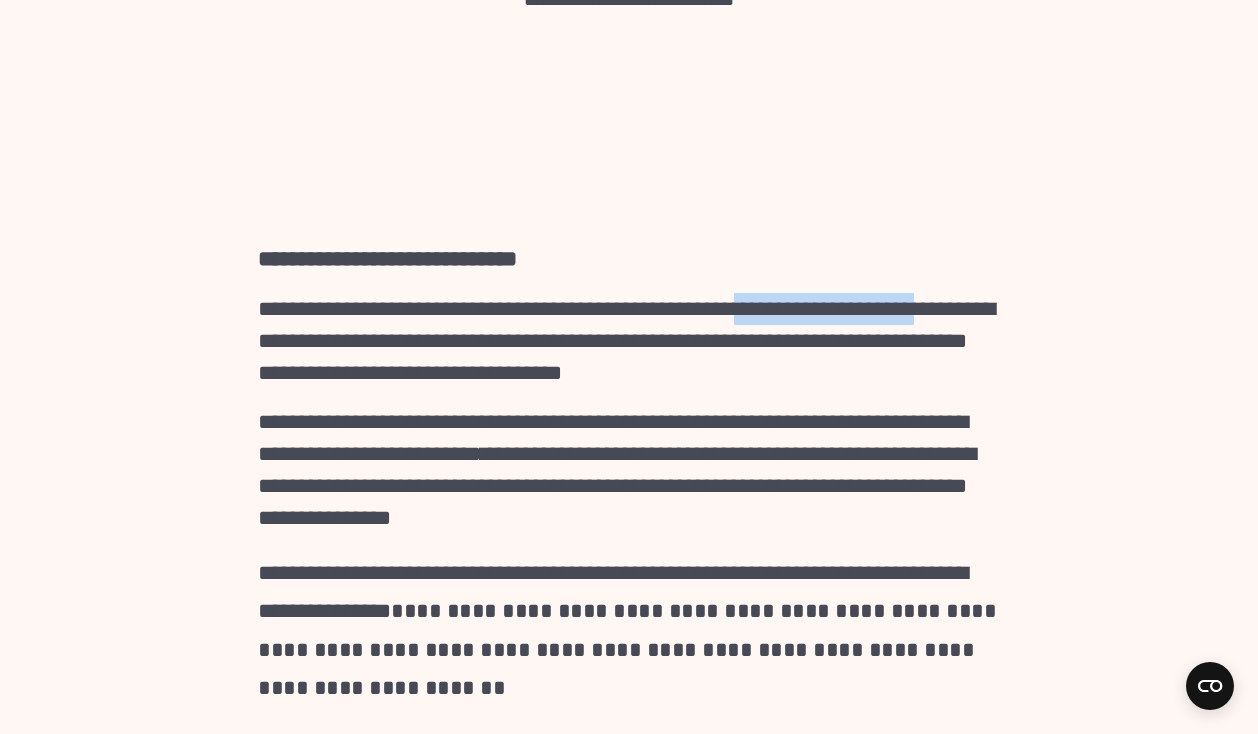 drag, startPoint x: 747, startPoint y: 215, endPoint x: 986, endPoint y: 217, distance: 239.00836 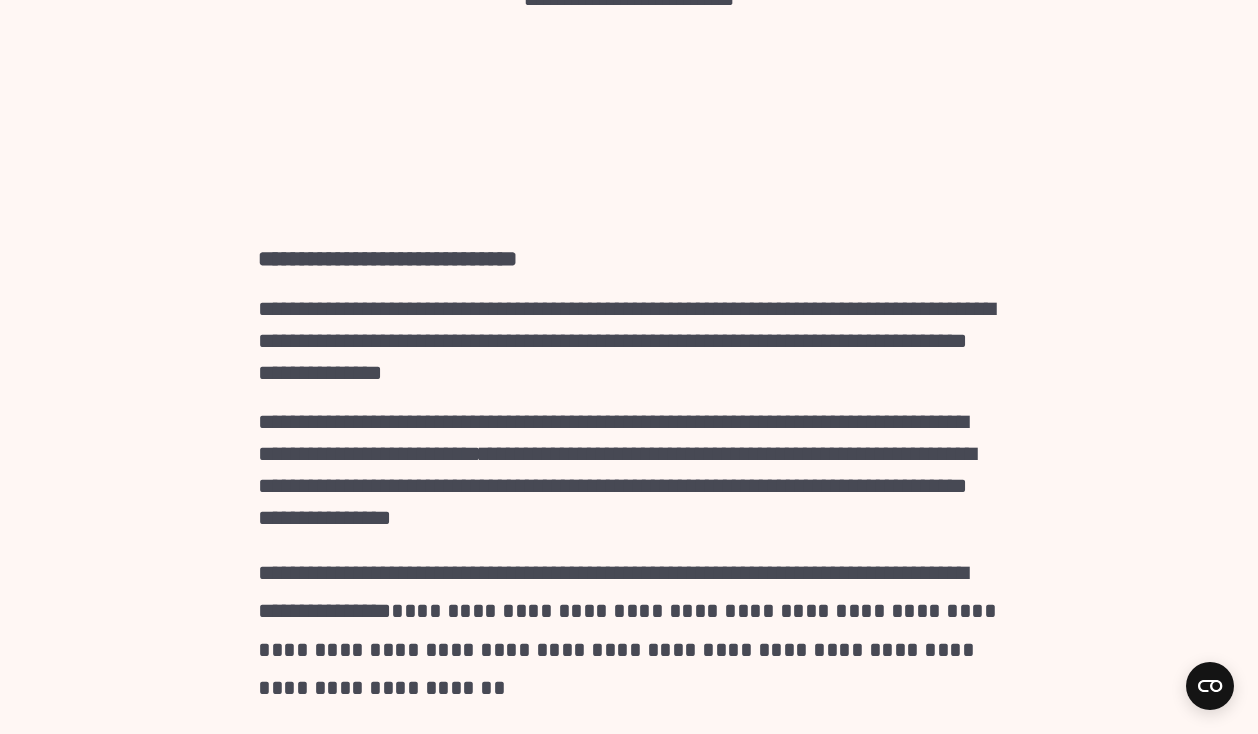 click on "**********" at bounding box center [629, 1240] 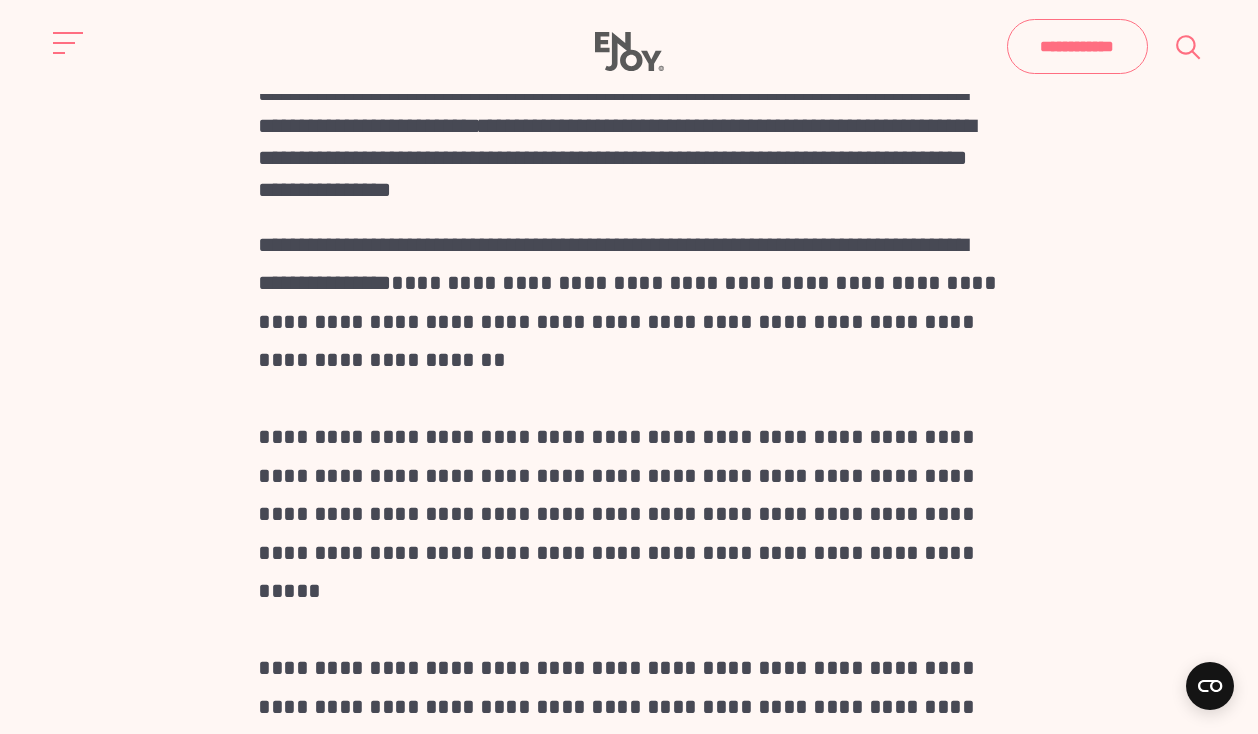 scroll, scrollTop: 682, scrollLeft: 0, axis: vertical 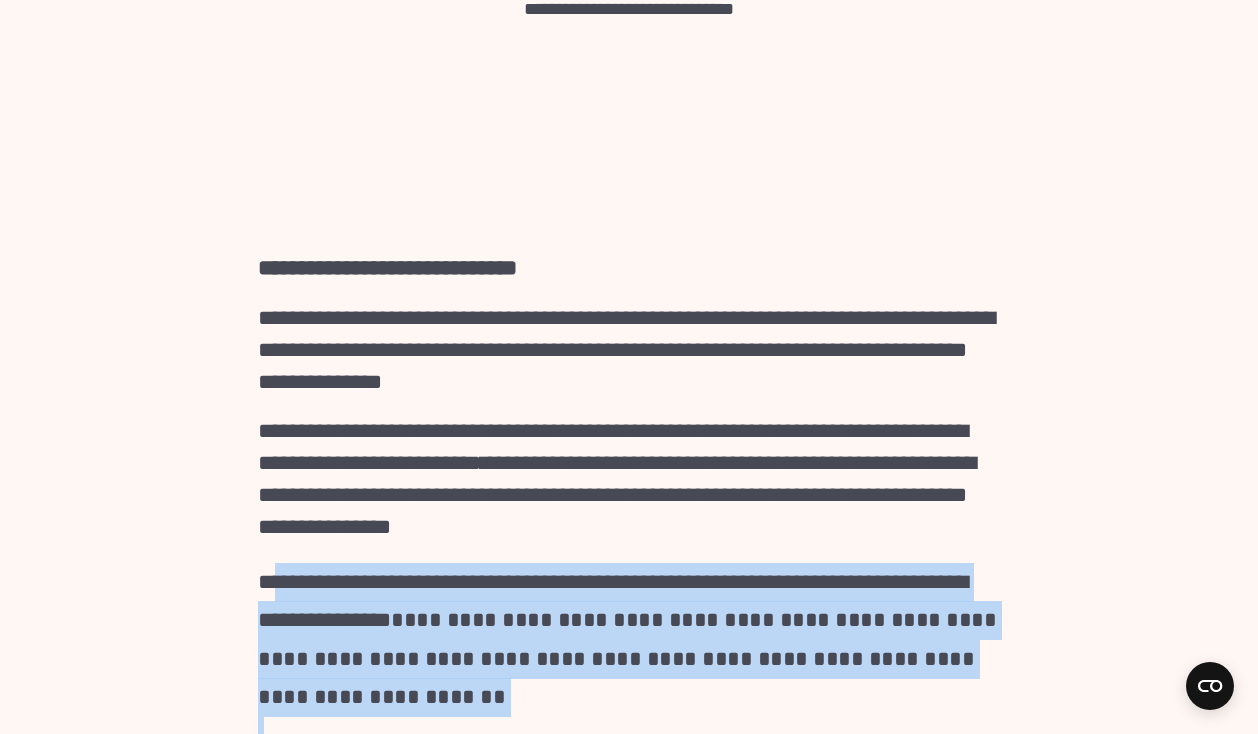 drag, startPoint x: 898, startPoint y: 645, endPoint x: 286, endPoint y: 496, distance: 629.87695 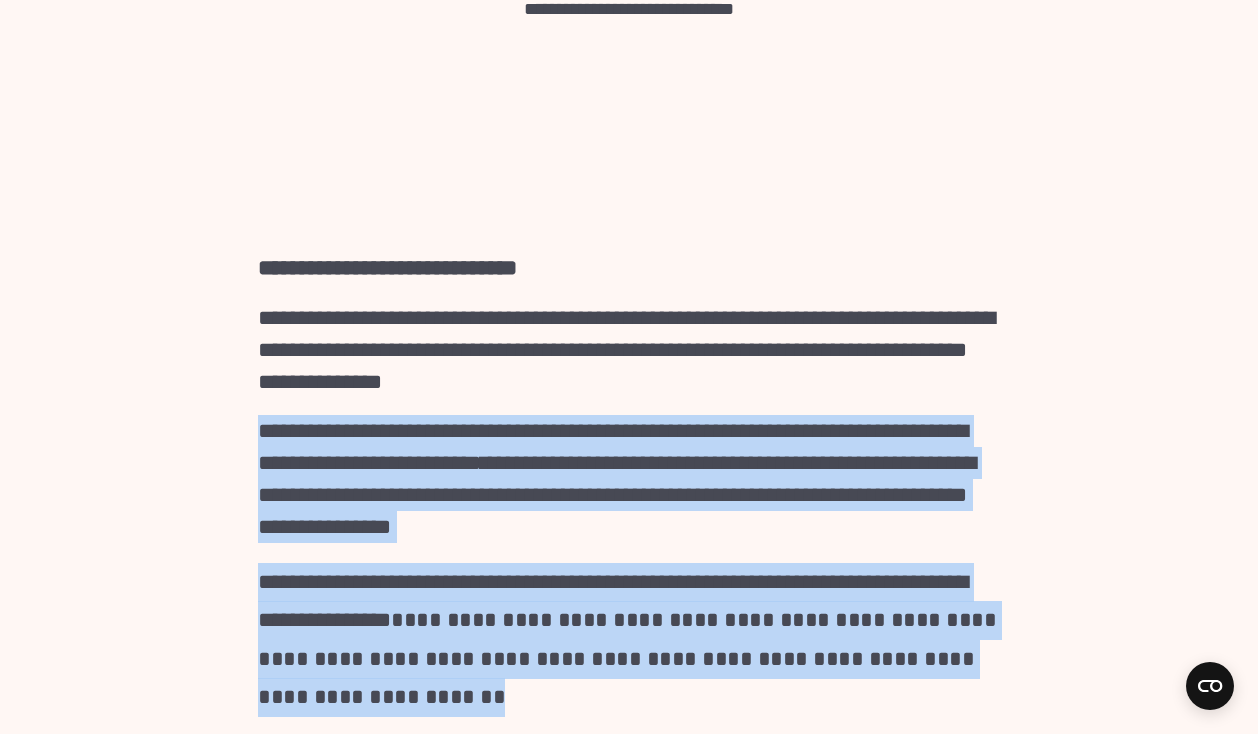 drag, startPoint x: 638, startPoint y: 606, endPoint x: 199, endPoint y: 348, distance: 509.20035 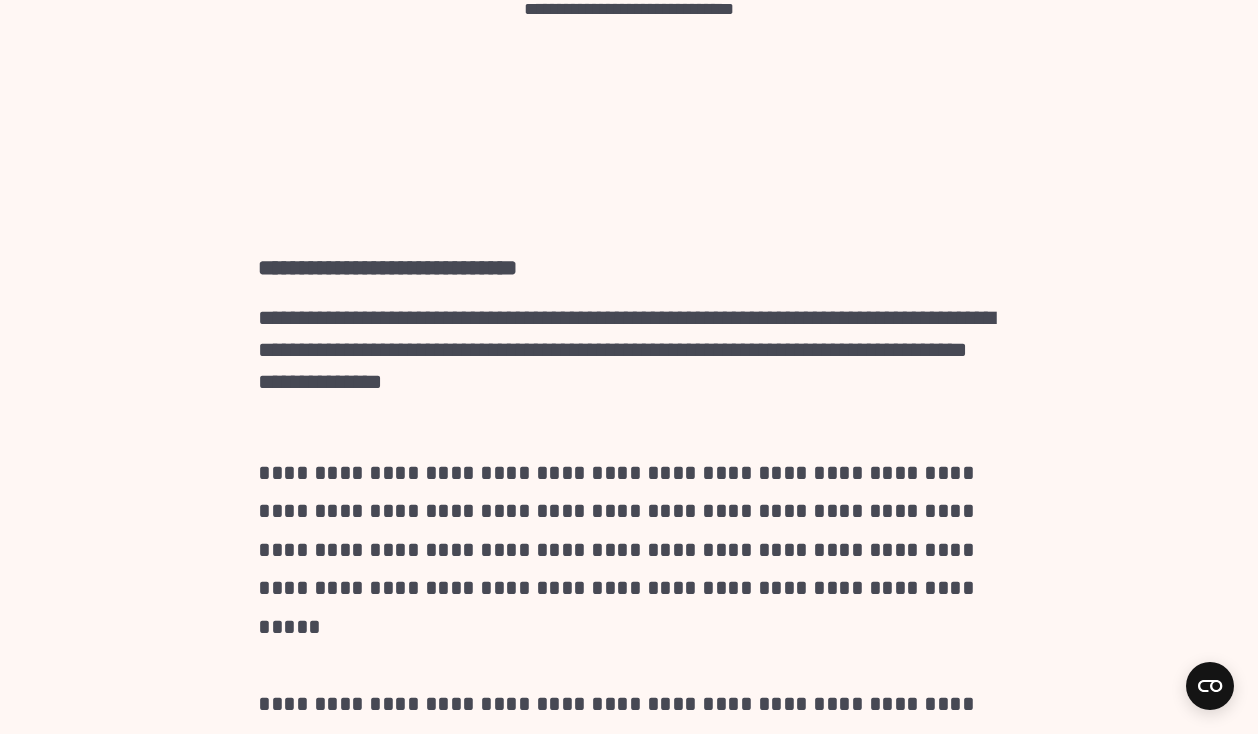 click at bounding box center (629, 434) 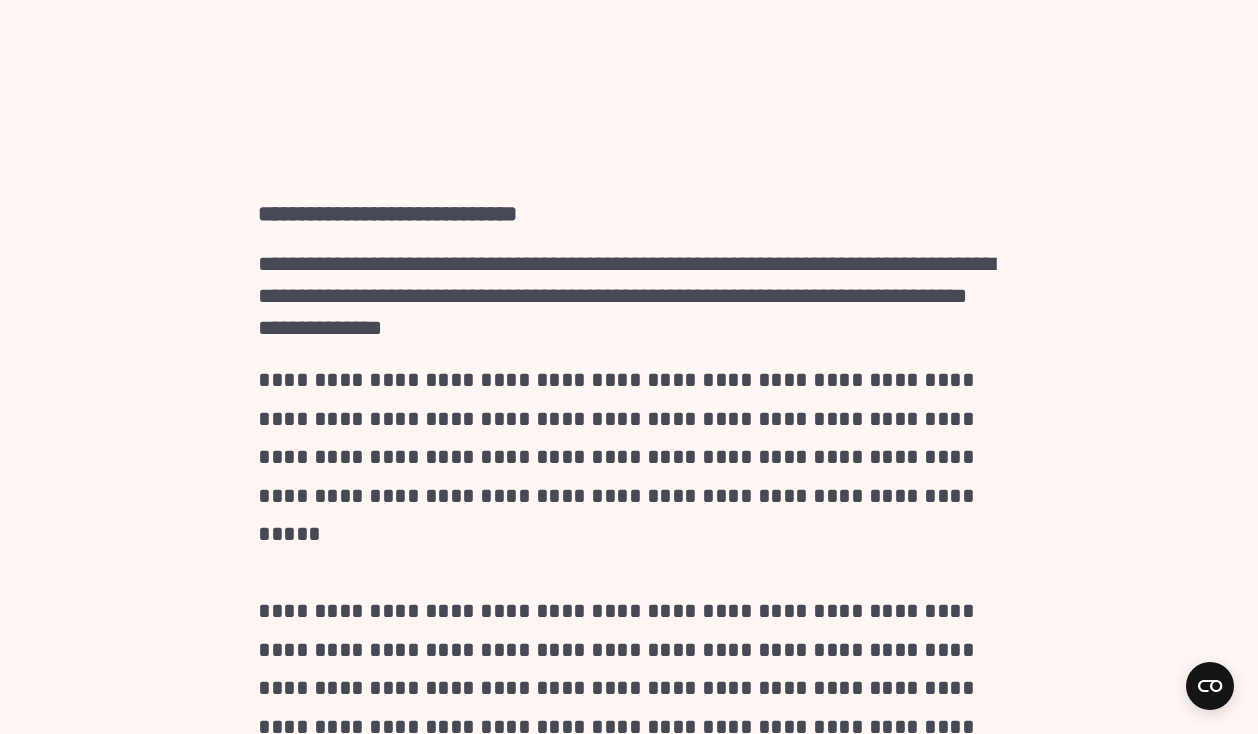scroll, scrollTop: 458, scrollLeft: 0, axis: vertical 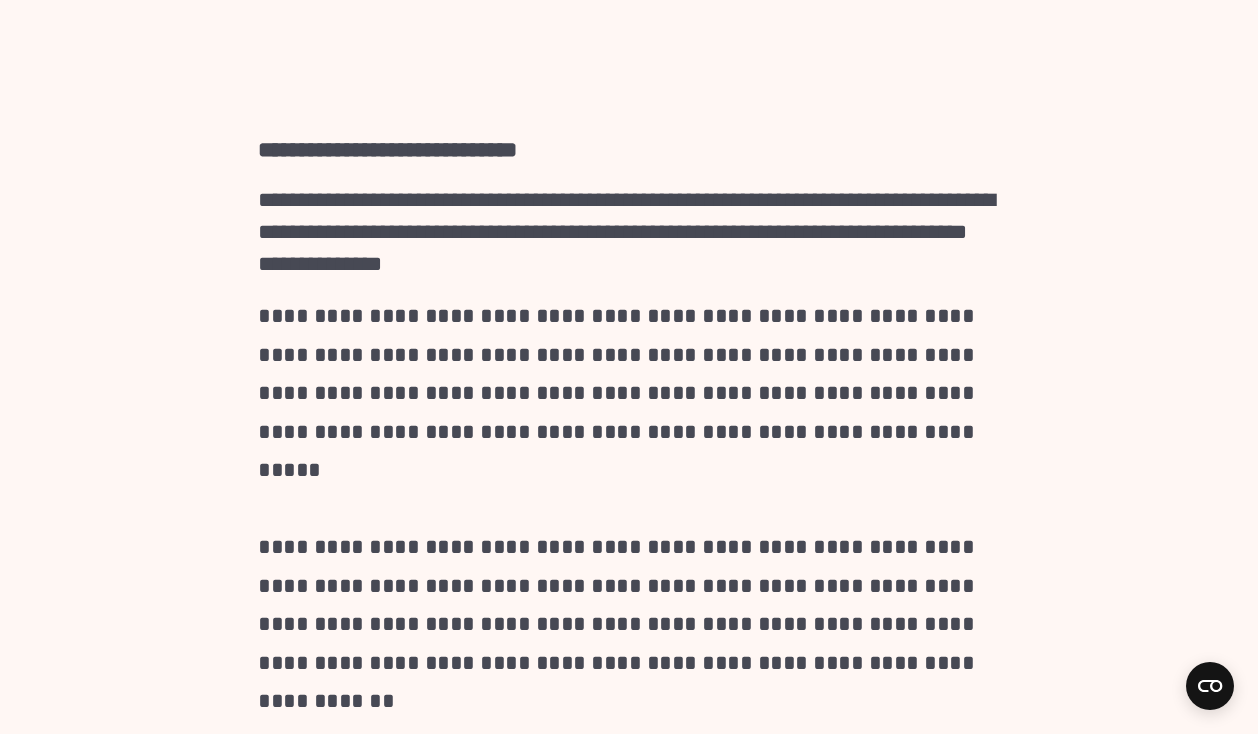 click at bounding box center (629, 509) 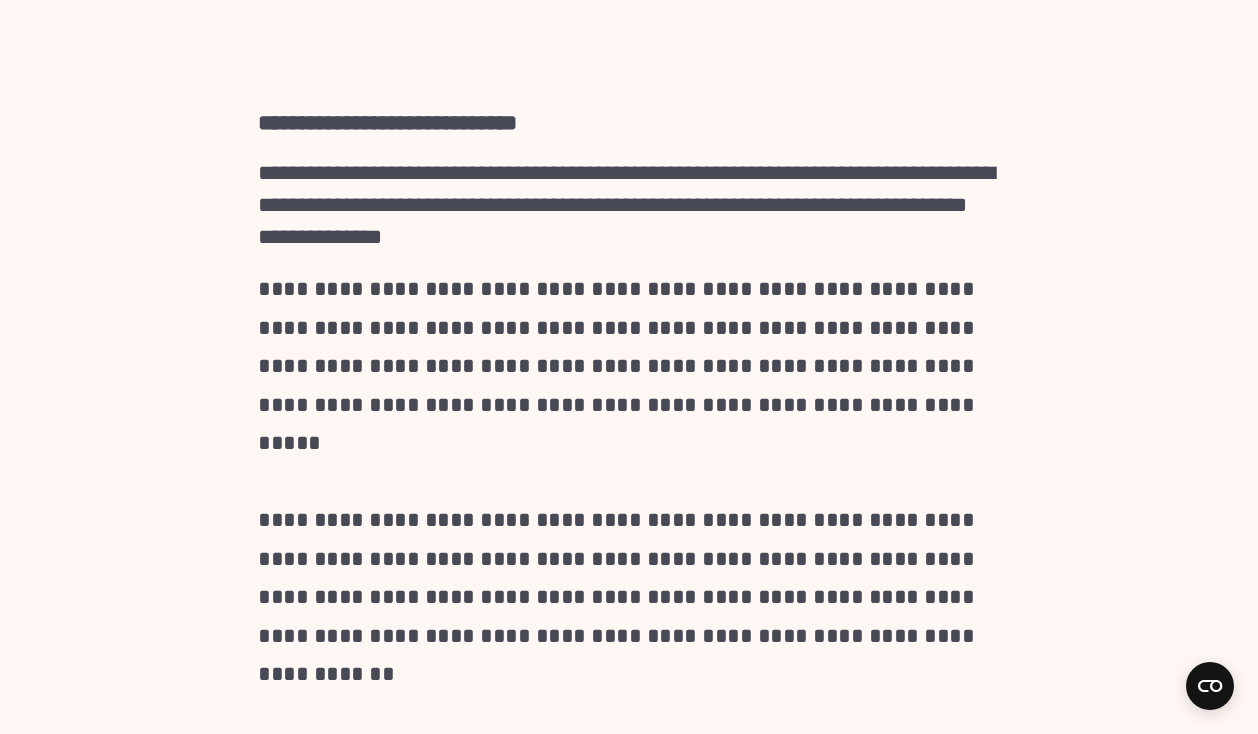 scroll, scrollTop: 478, scrollLeft: 0, axis: vertical 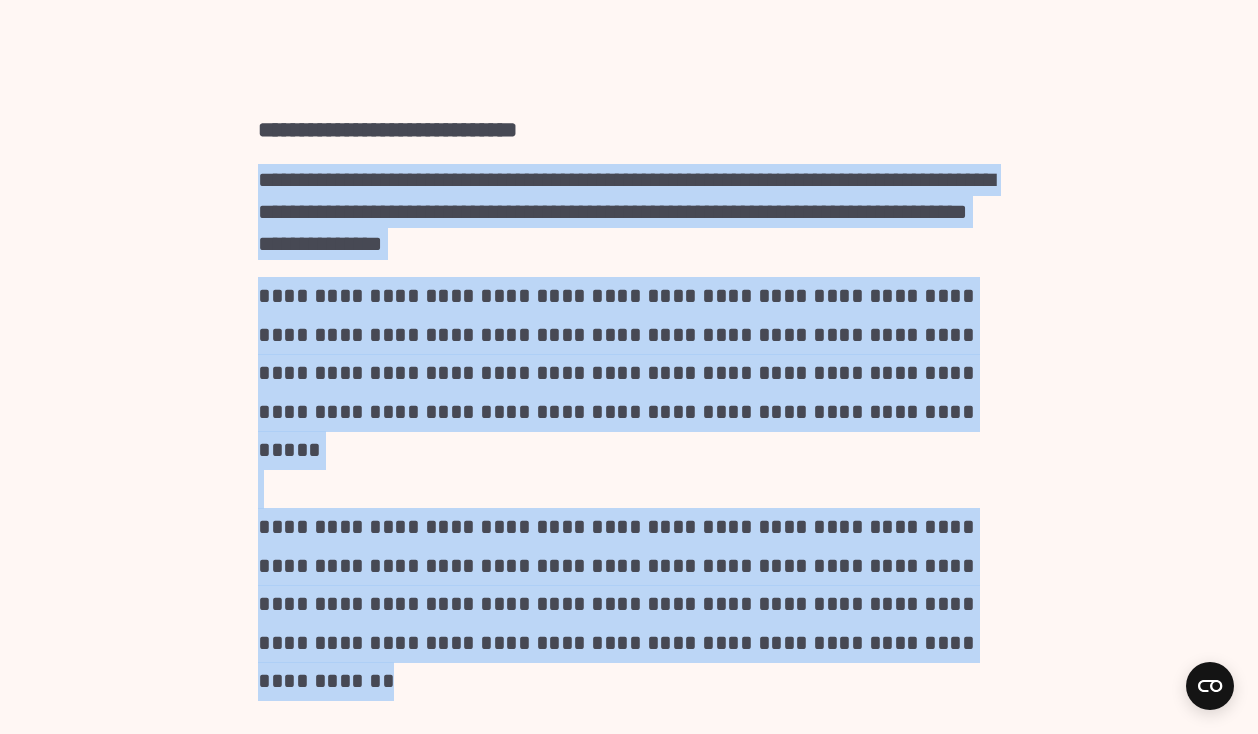 drag, startPoint x: 890, startPoint y: 523, endPoint x: 244, endPoint y: 83, distance: 781.61115 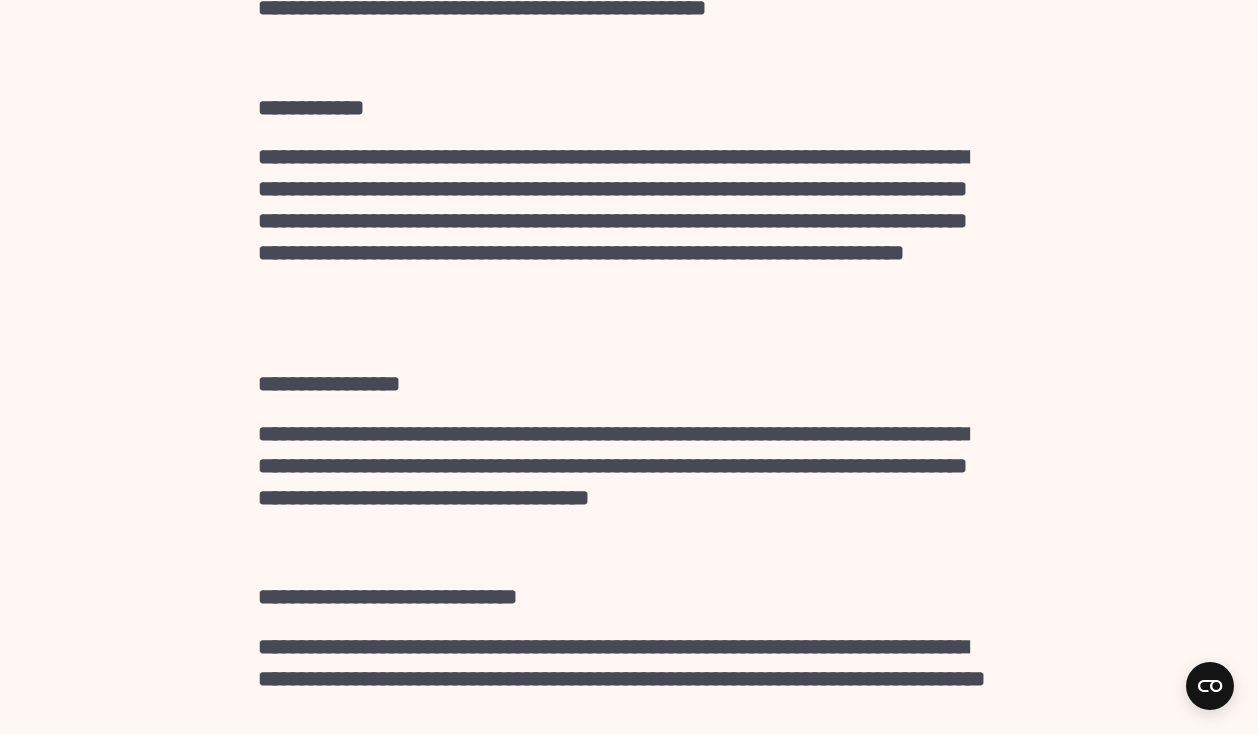 scroll, scrollTop: 1649, scrollLeft: 0, axis: vertical 